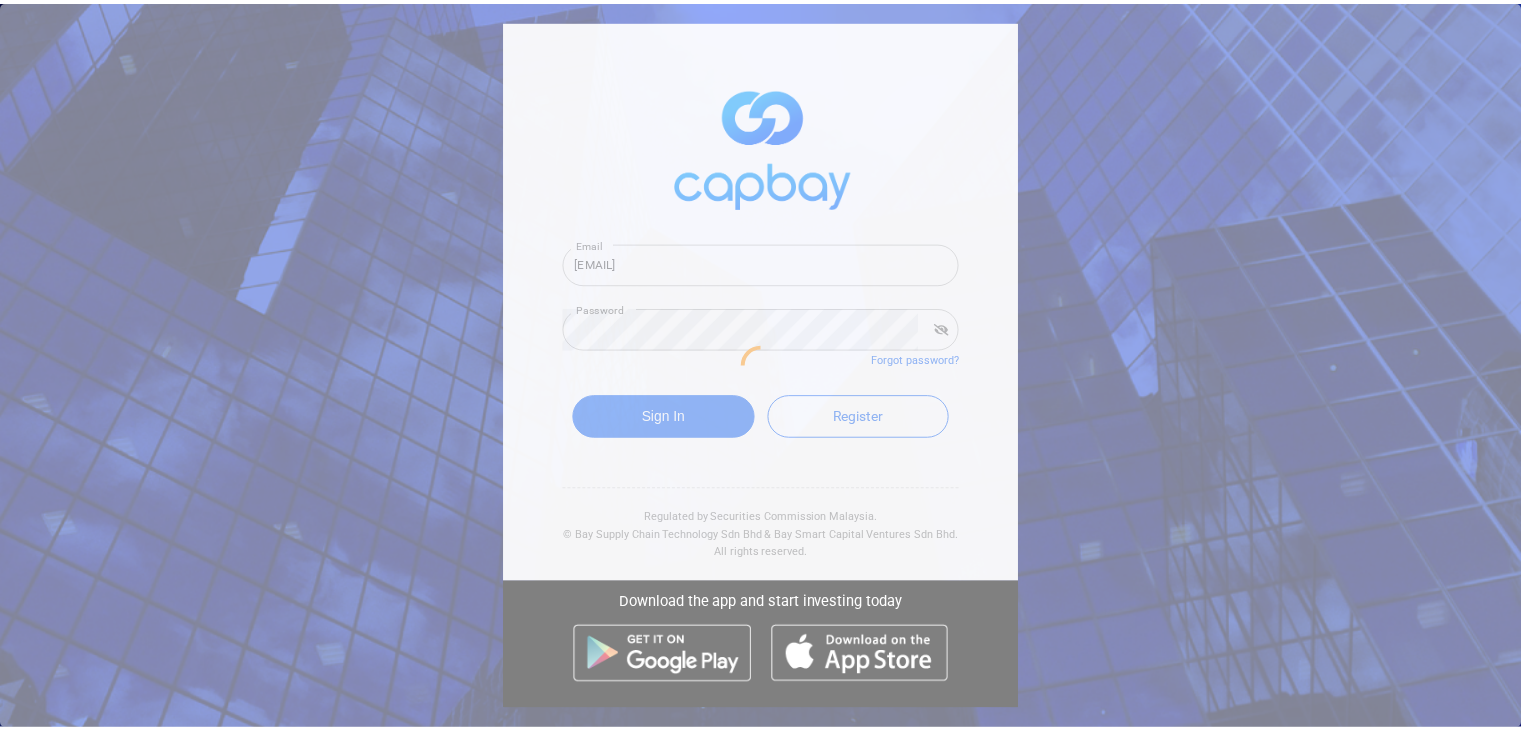 scroll, scrollTop: 0, scrollLeft: 0, axis: both 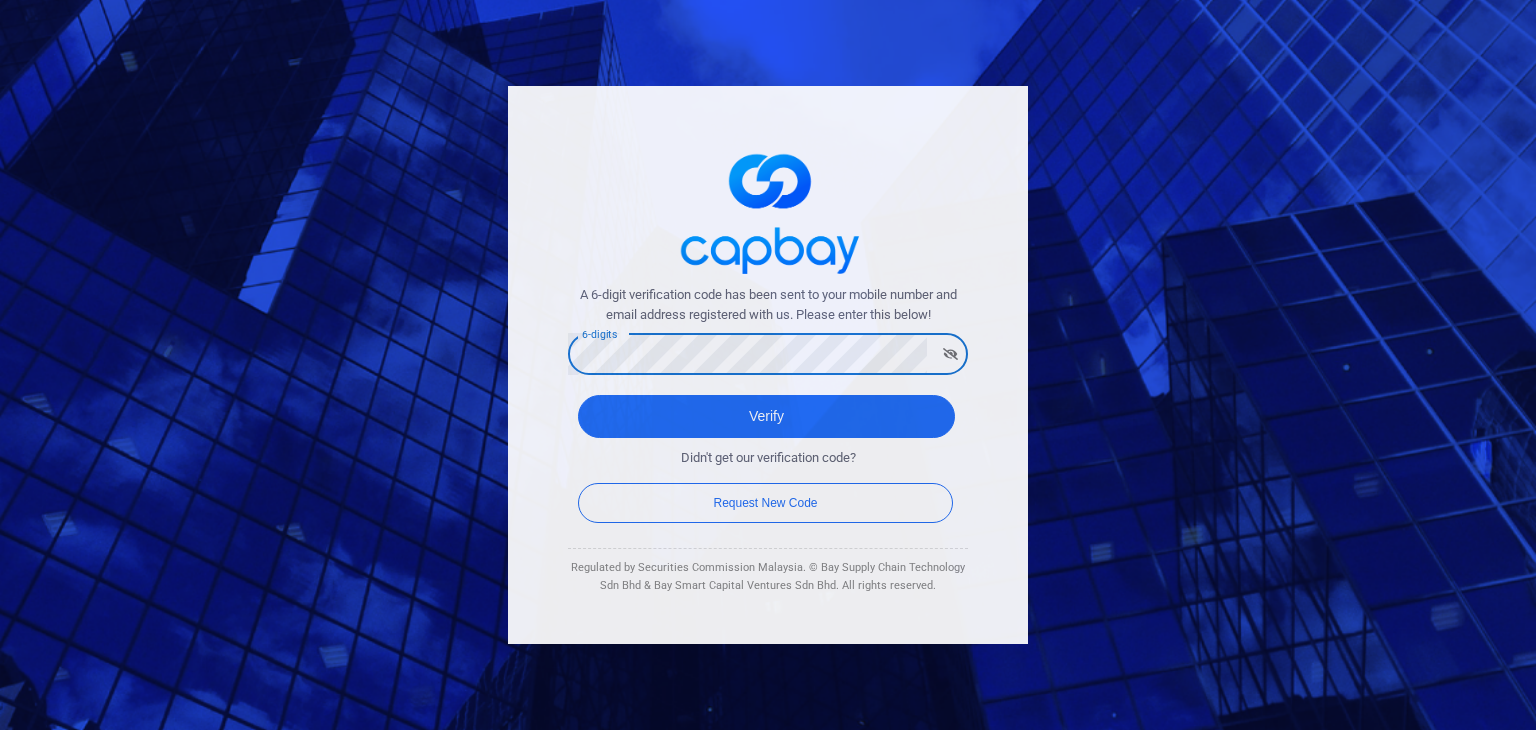 click on "Verify" at bounding box center (766, 416) 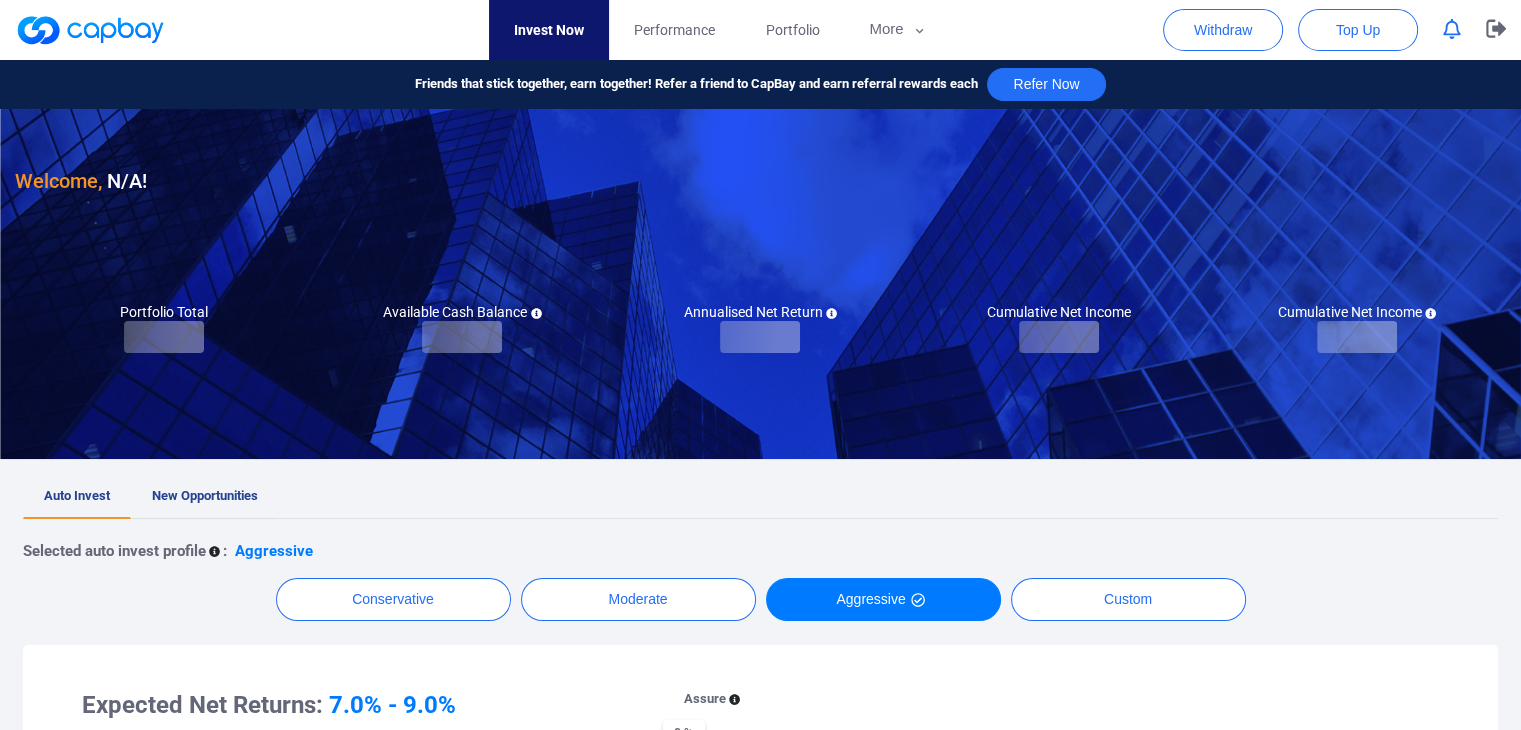 click on "New Opportunities" at bounding box center (205, 497) 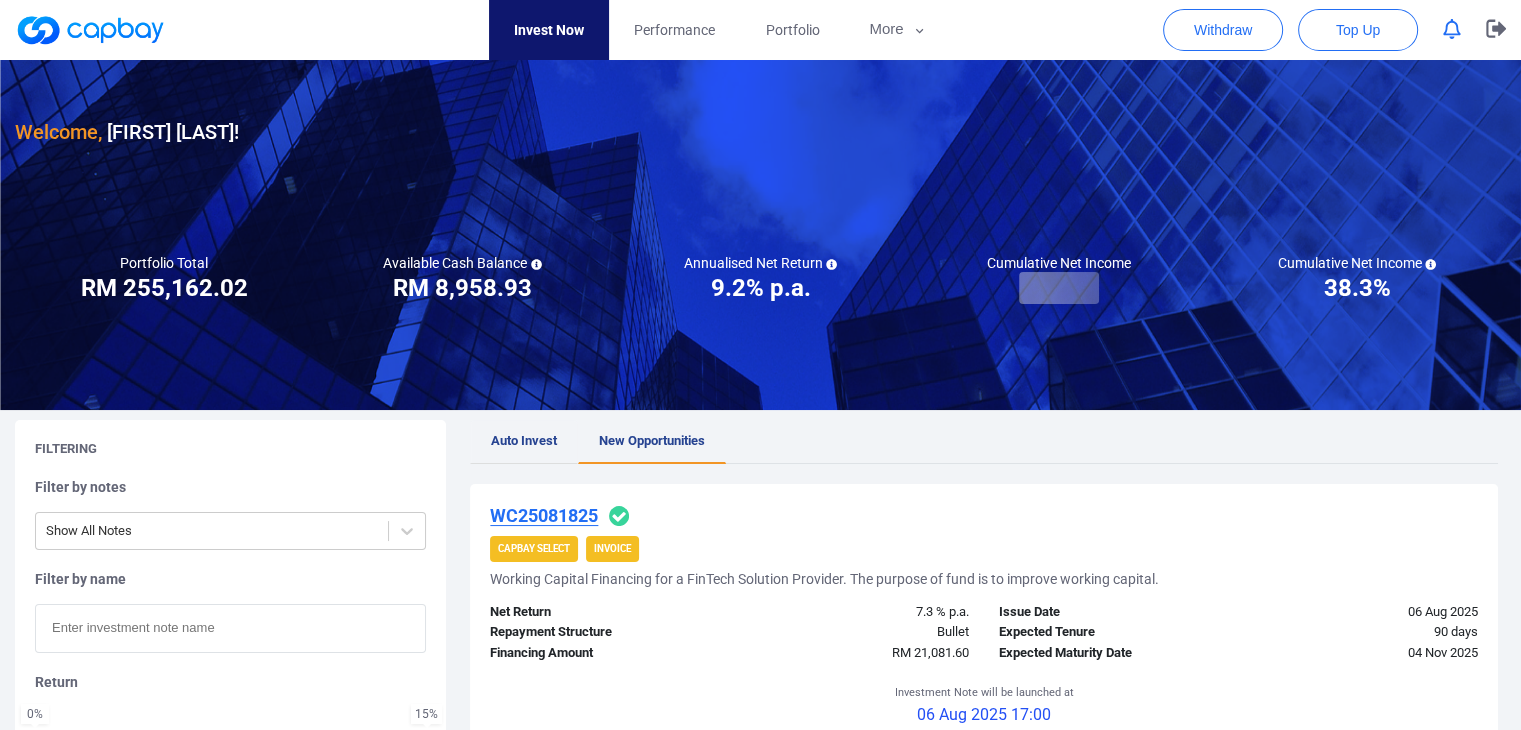 click on "Auto Invest" at bounding box center (524, 440) 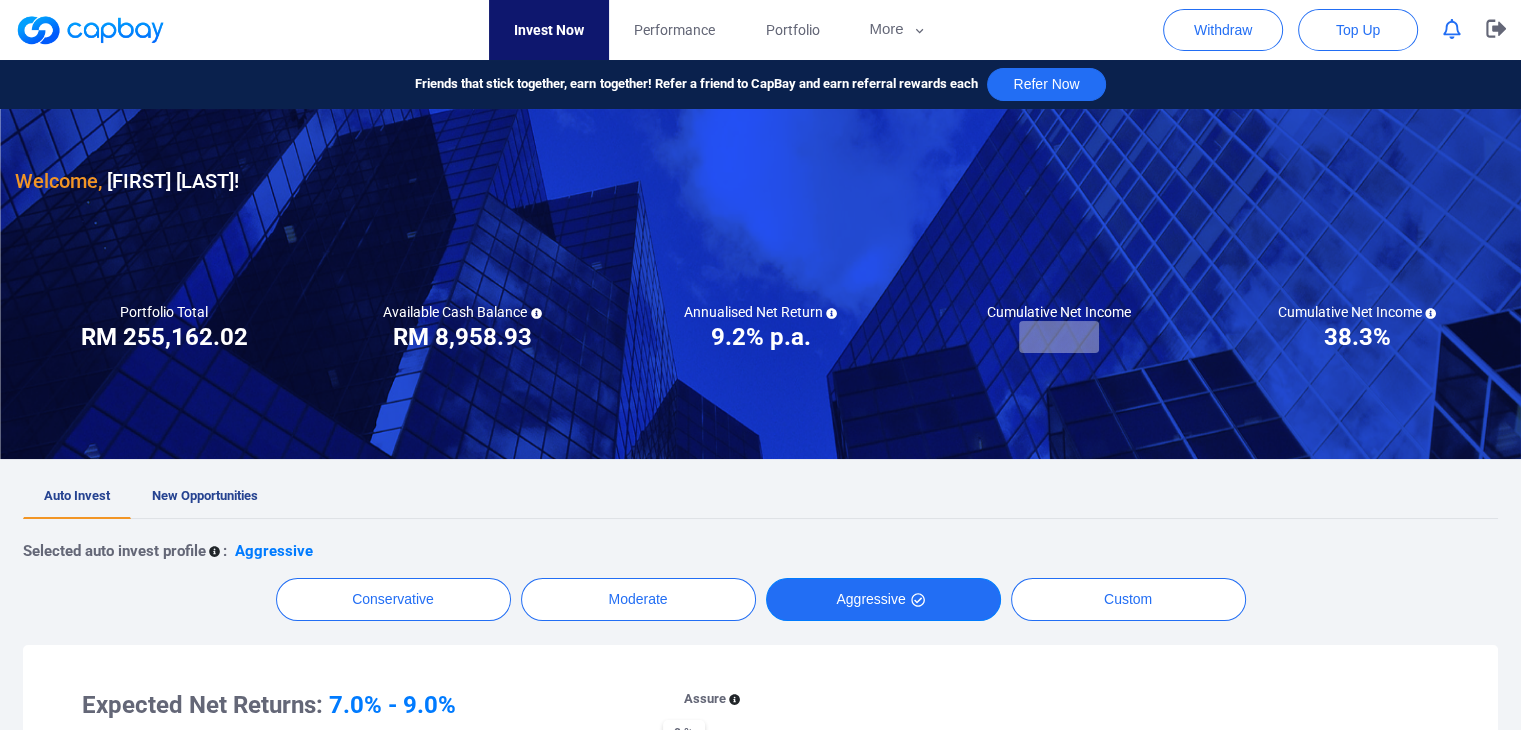 click on "Aggressive" at bounding box center [883, 599] 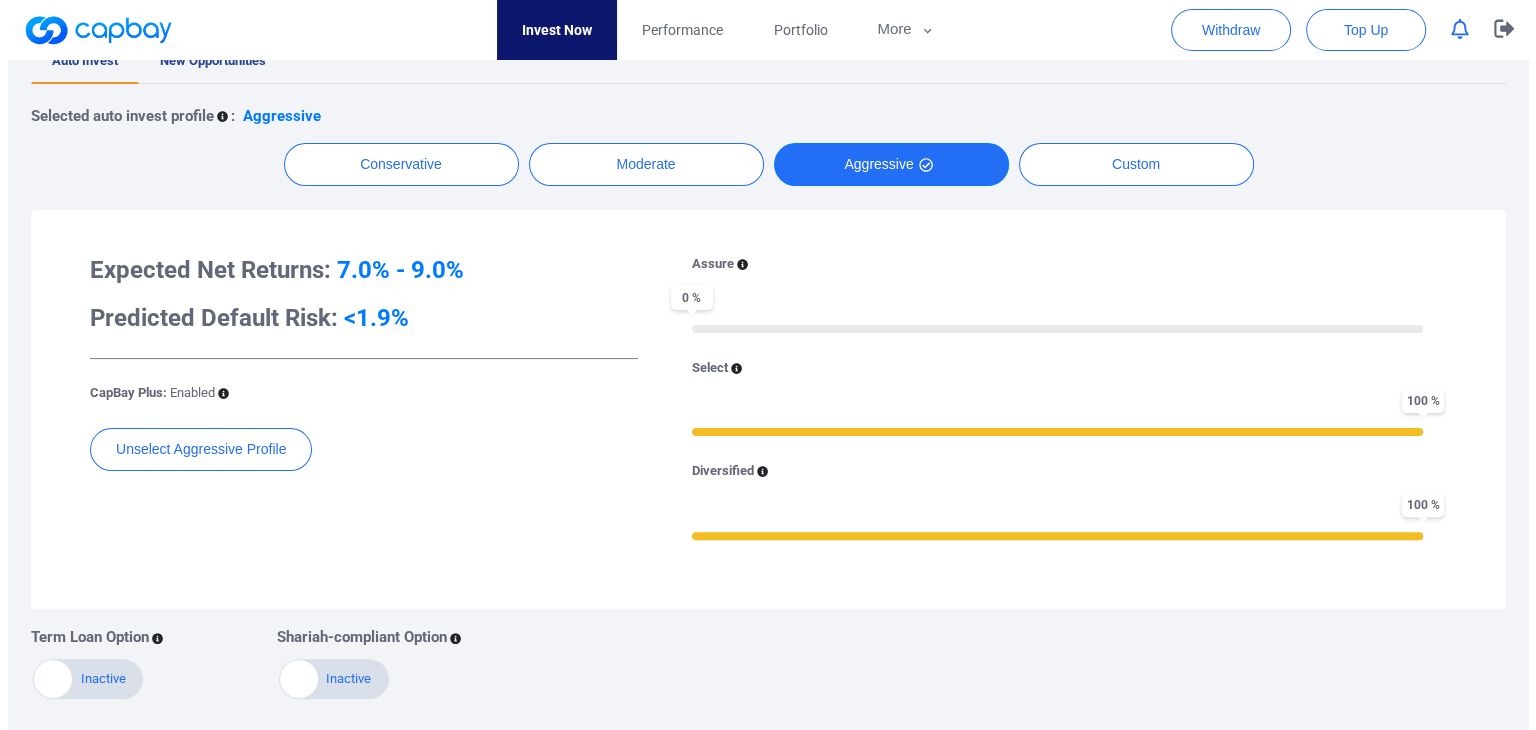 scroll, scrollTop: 500, scrollLeft: 0, axis: vertical 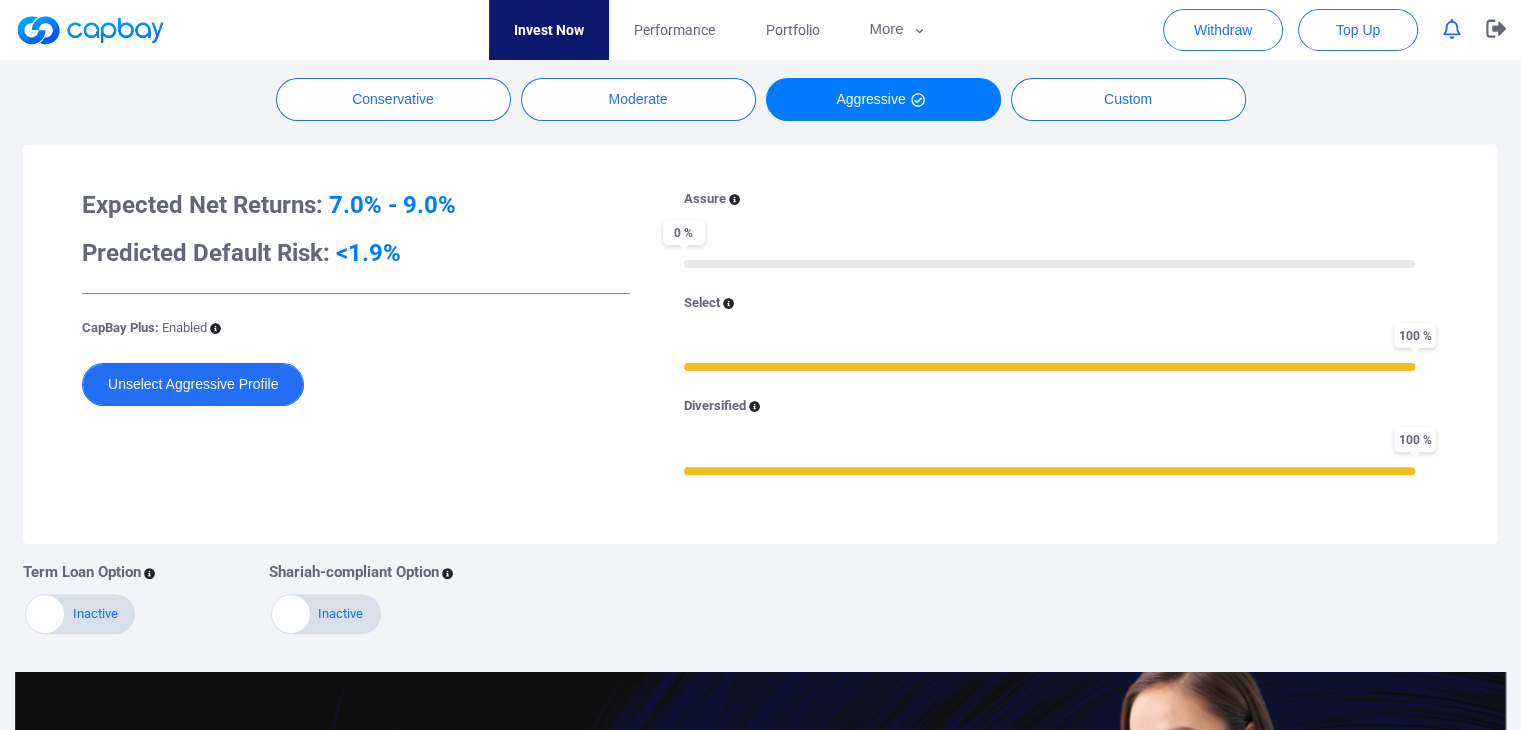 click on "Unselect
Aggressive Profile" at bounding box center (193, 384) 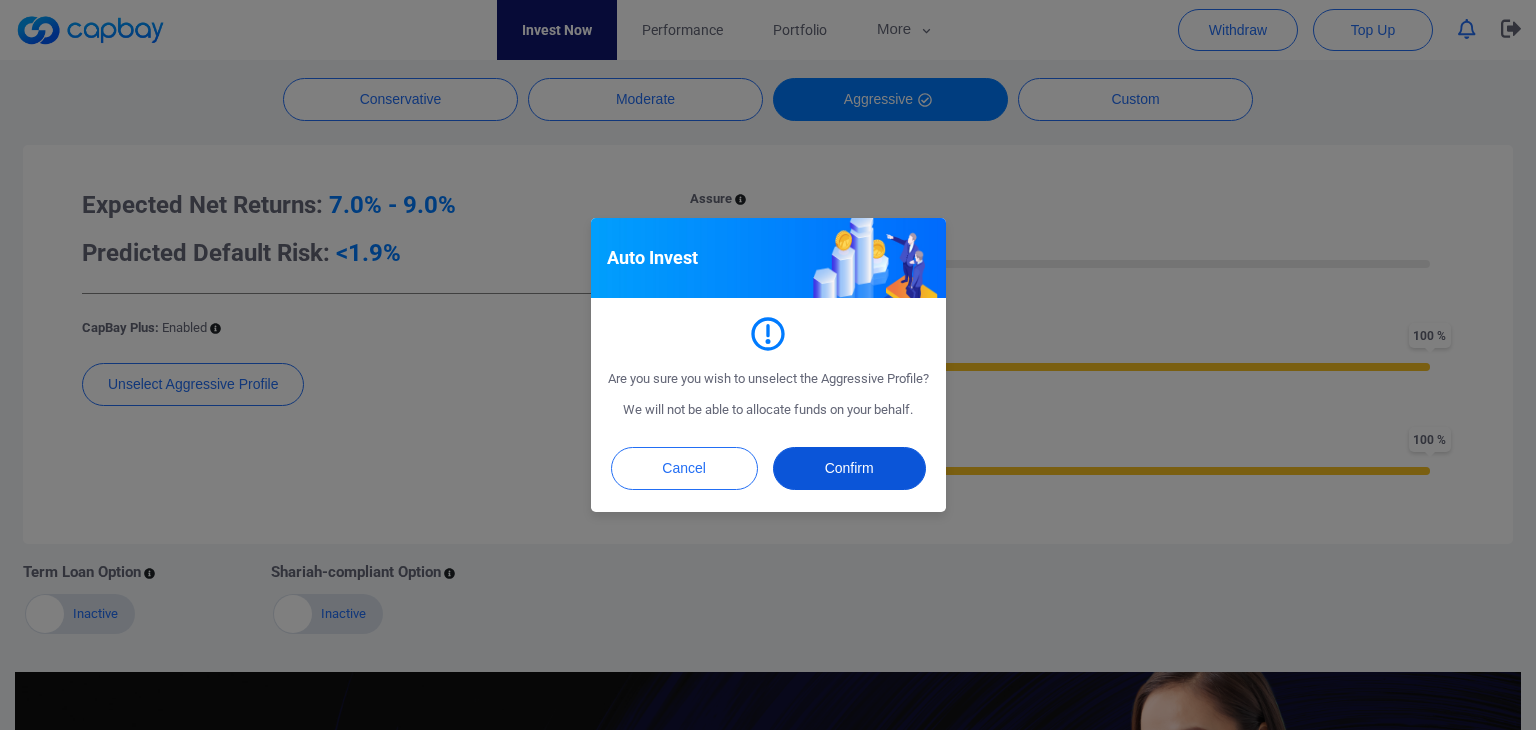 click on "Confirm" at bounding box center (849, 468) 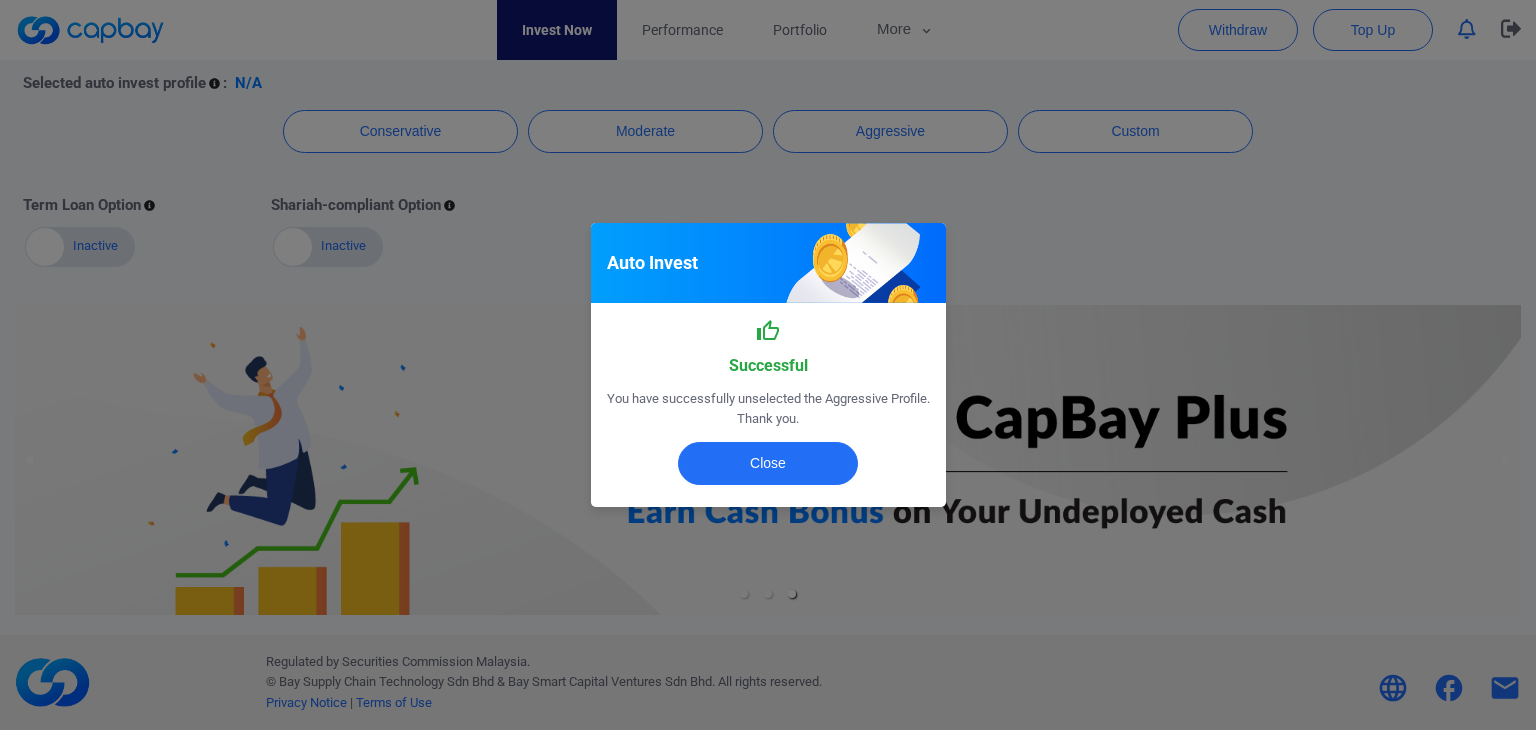 scroll, scrollTop: 467, scrollLeft: 0, axis: vertical 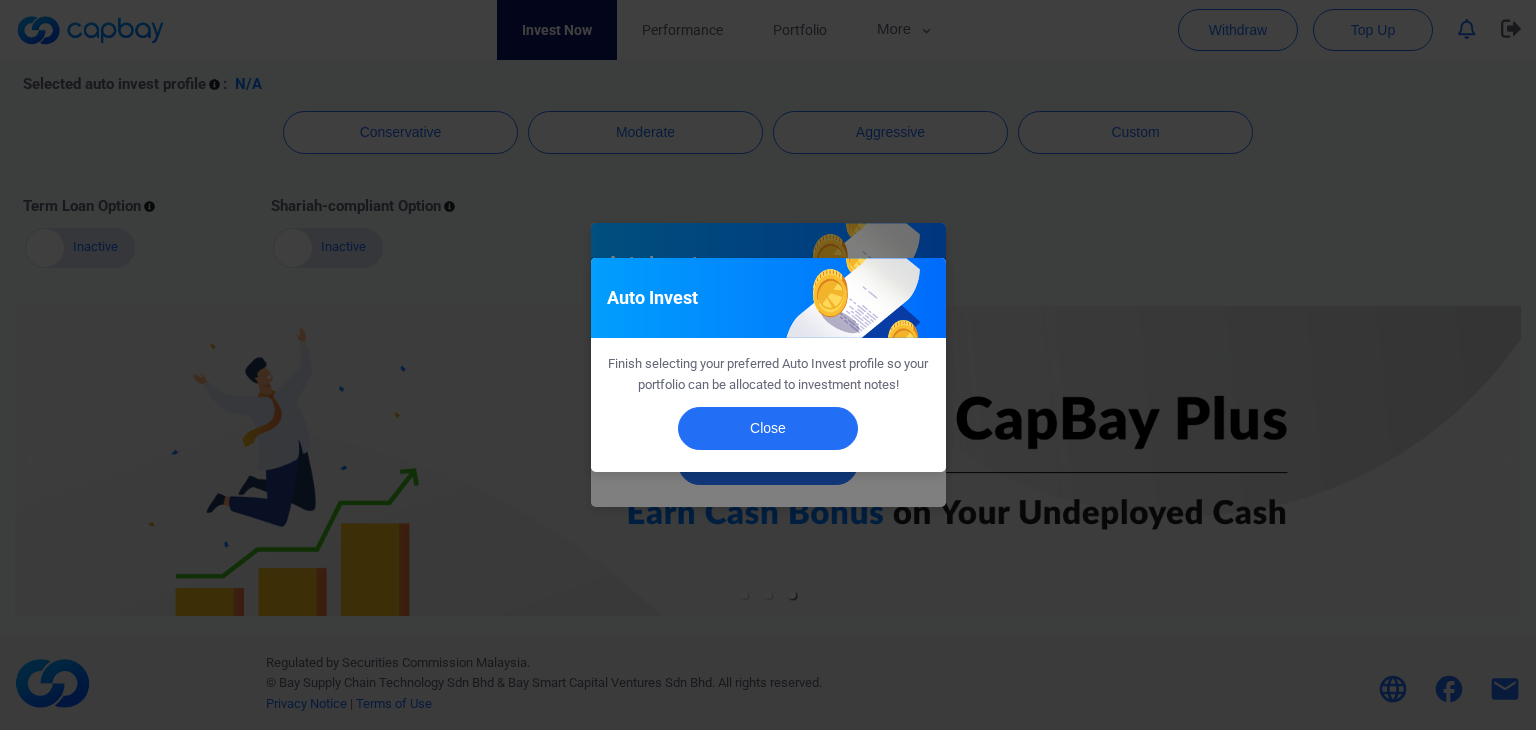 click on "Auto Invest Finish selecting your preferred Auto Invest profile so your portfolio
can be allocated to investment notes! Close" at bounding box center [768, 365] 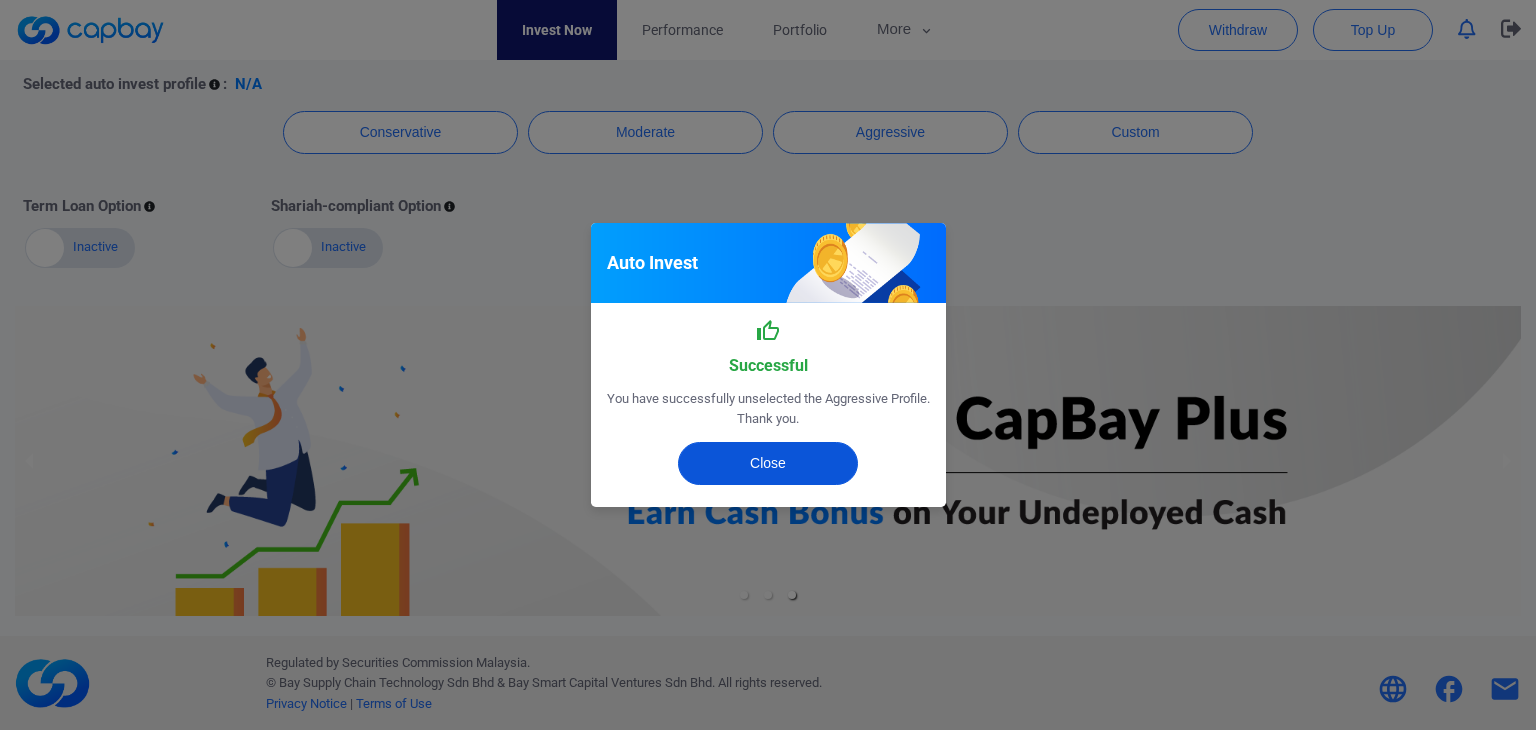 click on "Close" at bounding box center (768, 463) 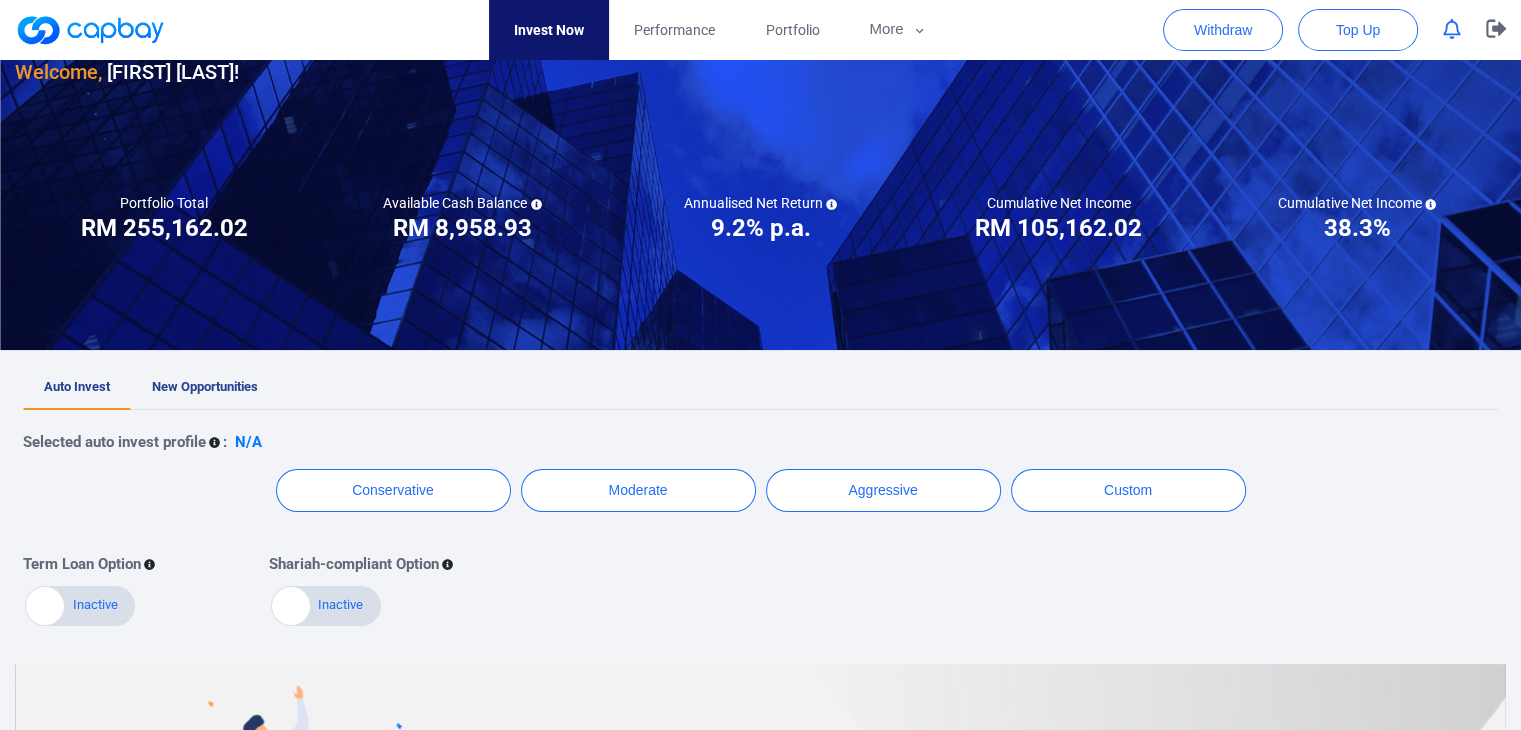 scroll, scrollTop: 0, scrollLeft: 0, axis: both 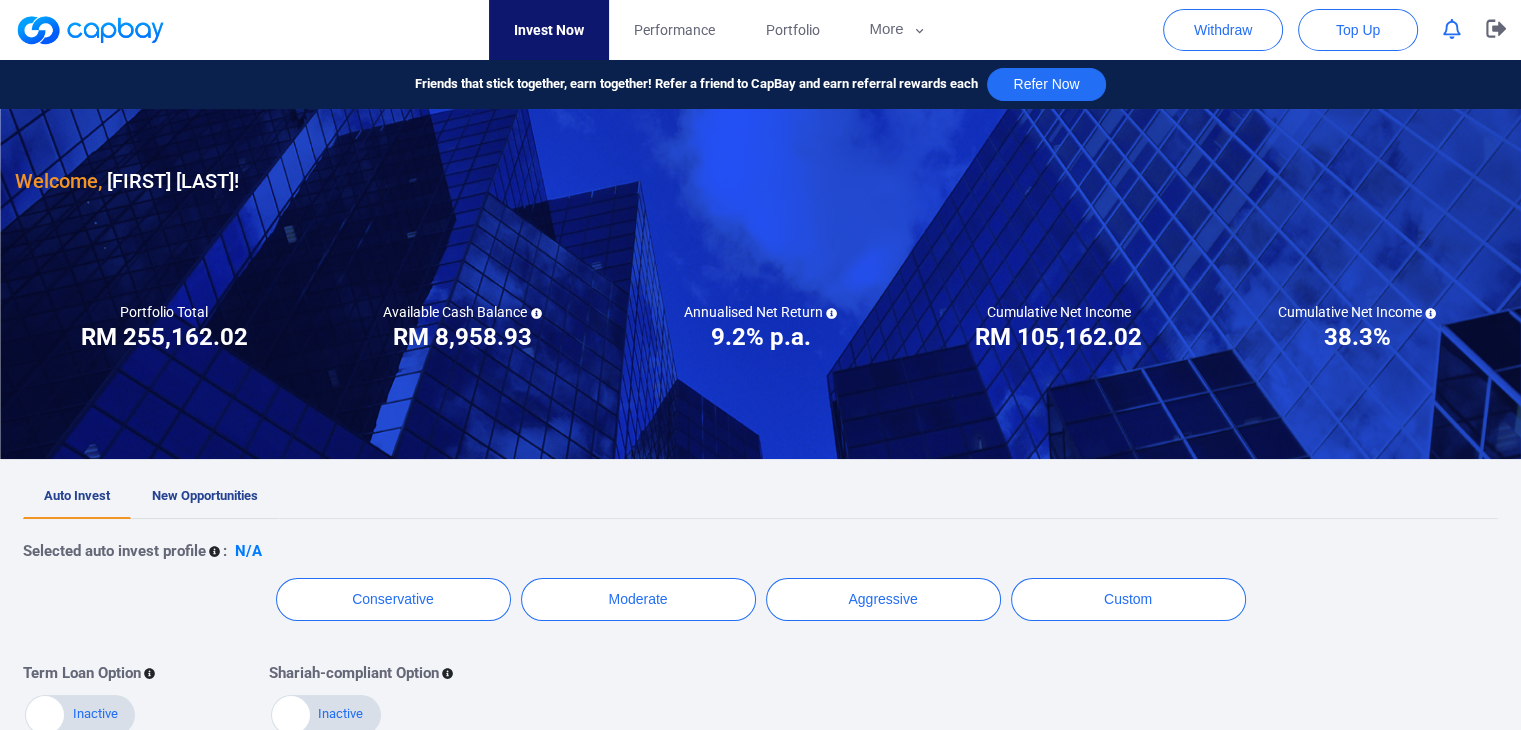 click on "New Opportunities" at bounding box center (205, 495) 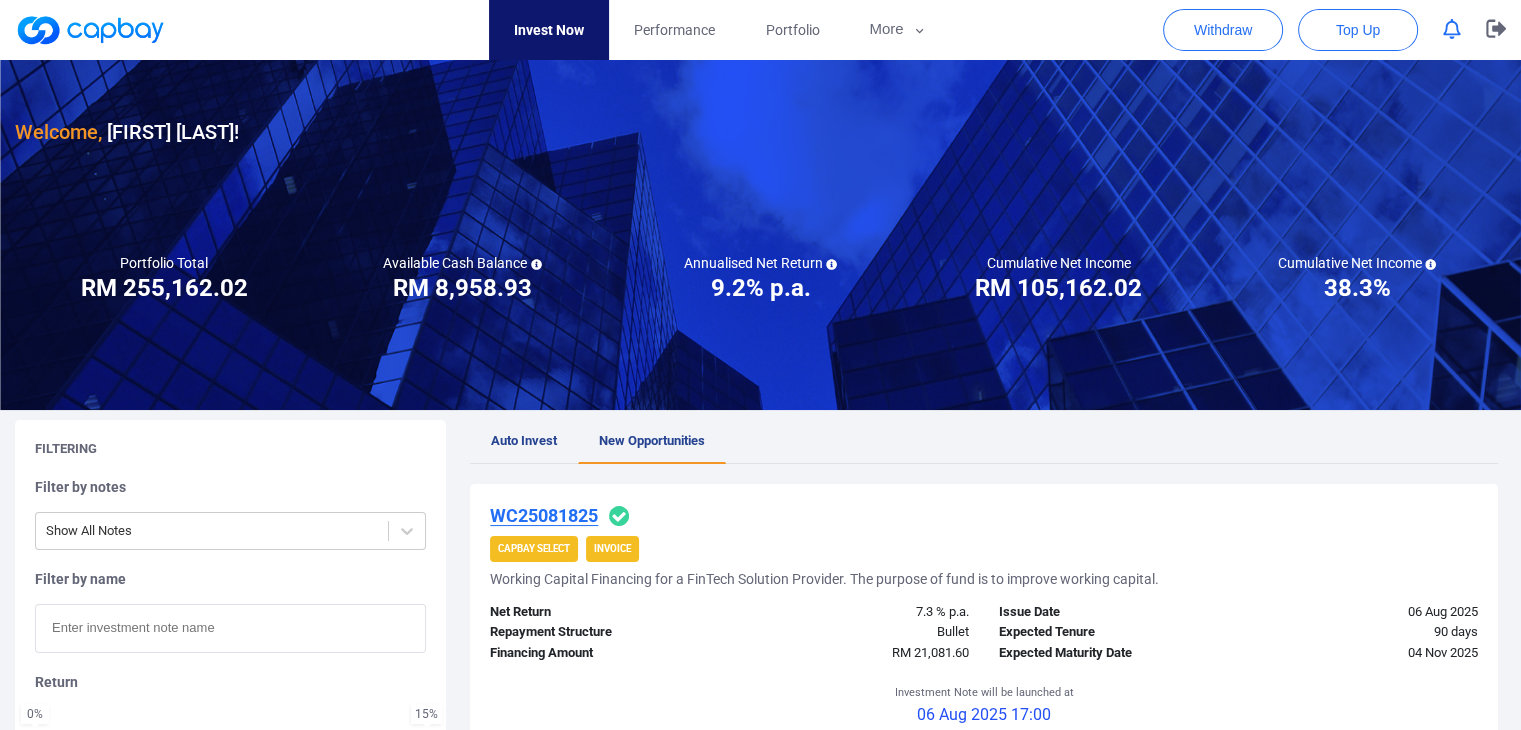 click on "WC25081825" at bounding box center (544, 515) 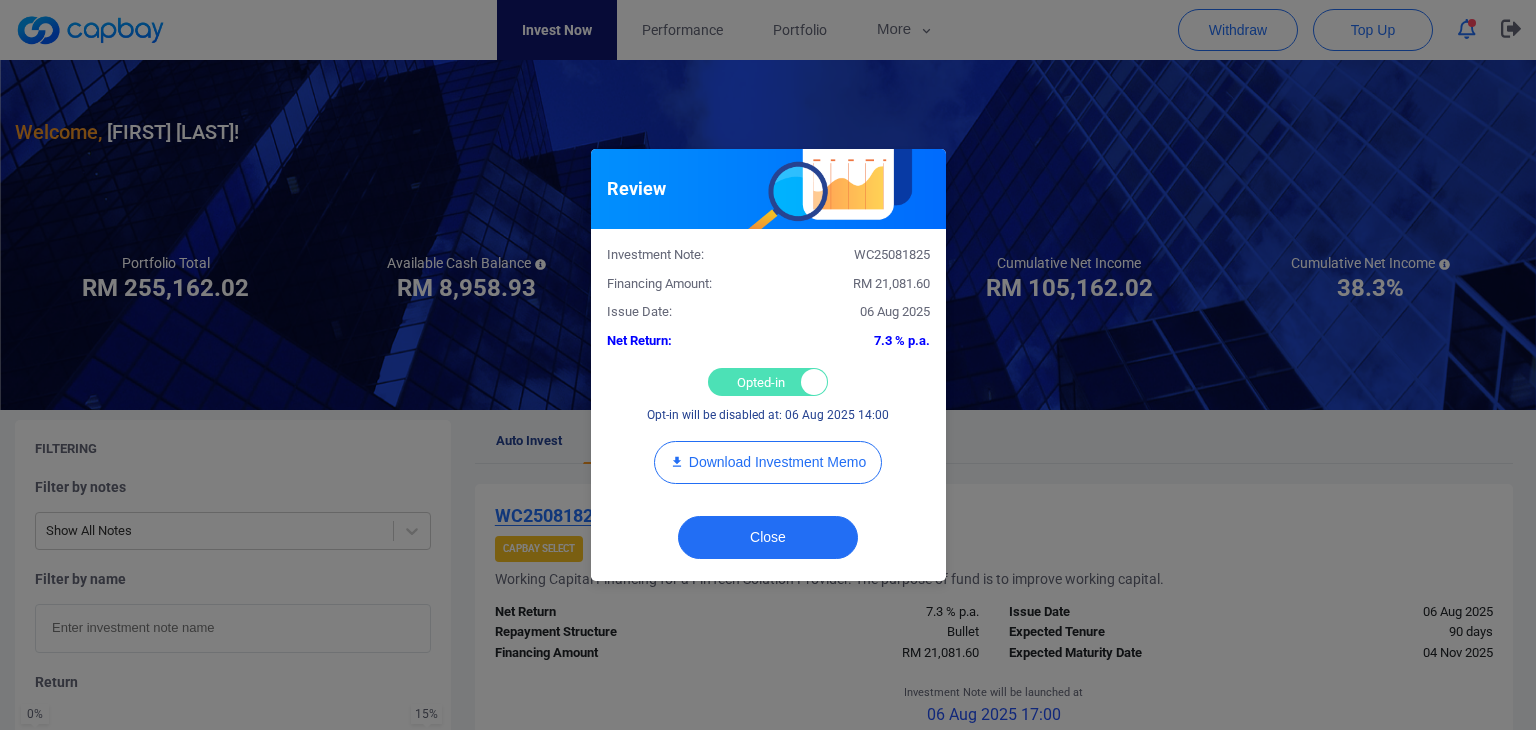 drag, startPoint x: 744, startPoint y: 389, endPoint x: 679, endPoint y: 413, distance: 69.289246 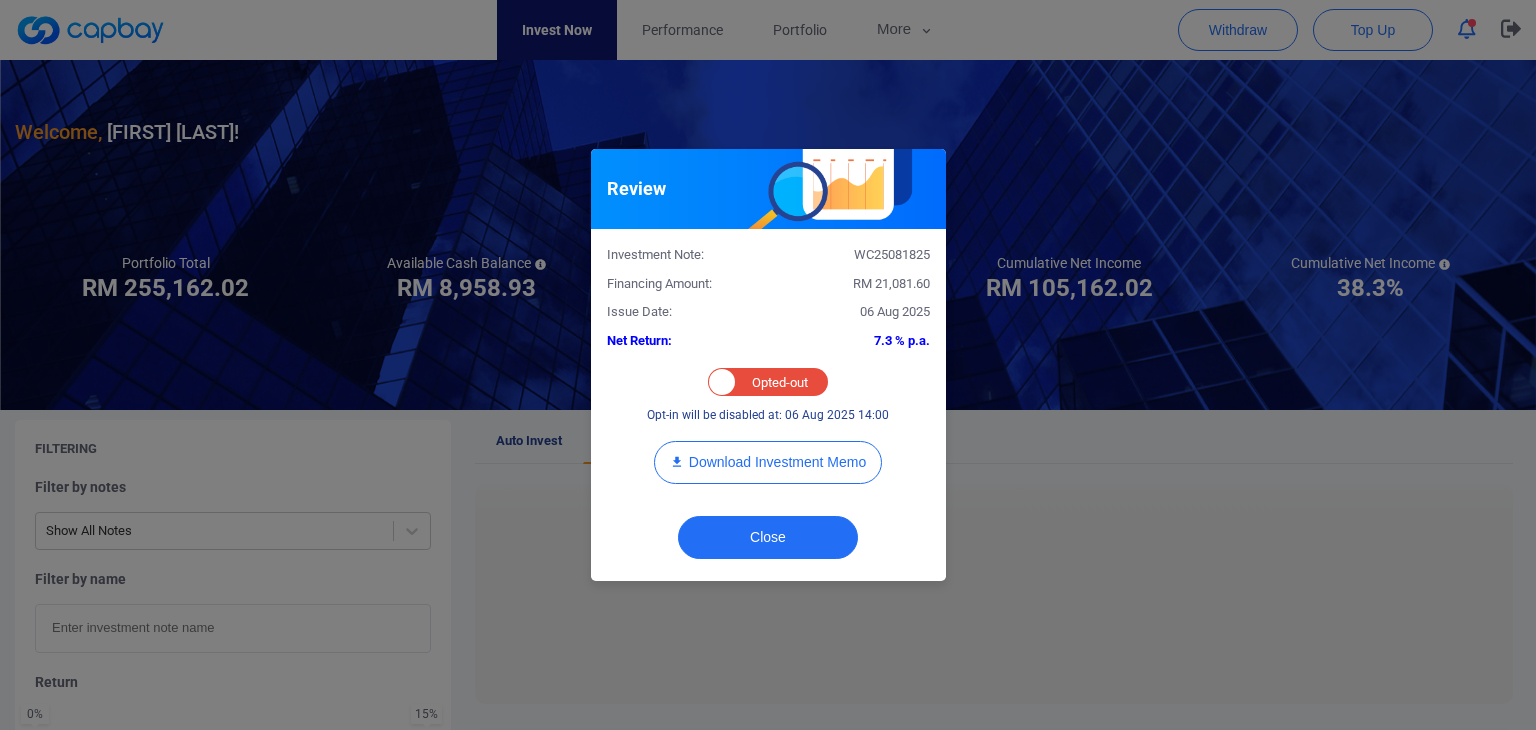 click on "Review Investment Note: WC25081825 Financing Amount: RM 21,081.60 Issue Date: 06 Aug 2025 Net Return: 7.3   % p.a. Opted-in Opted-out Opt-in will be disabled at:   06 Aug 2025 14:00 Download Investment Memo Close" at bounding box center (768, 365) 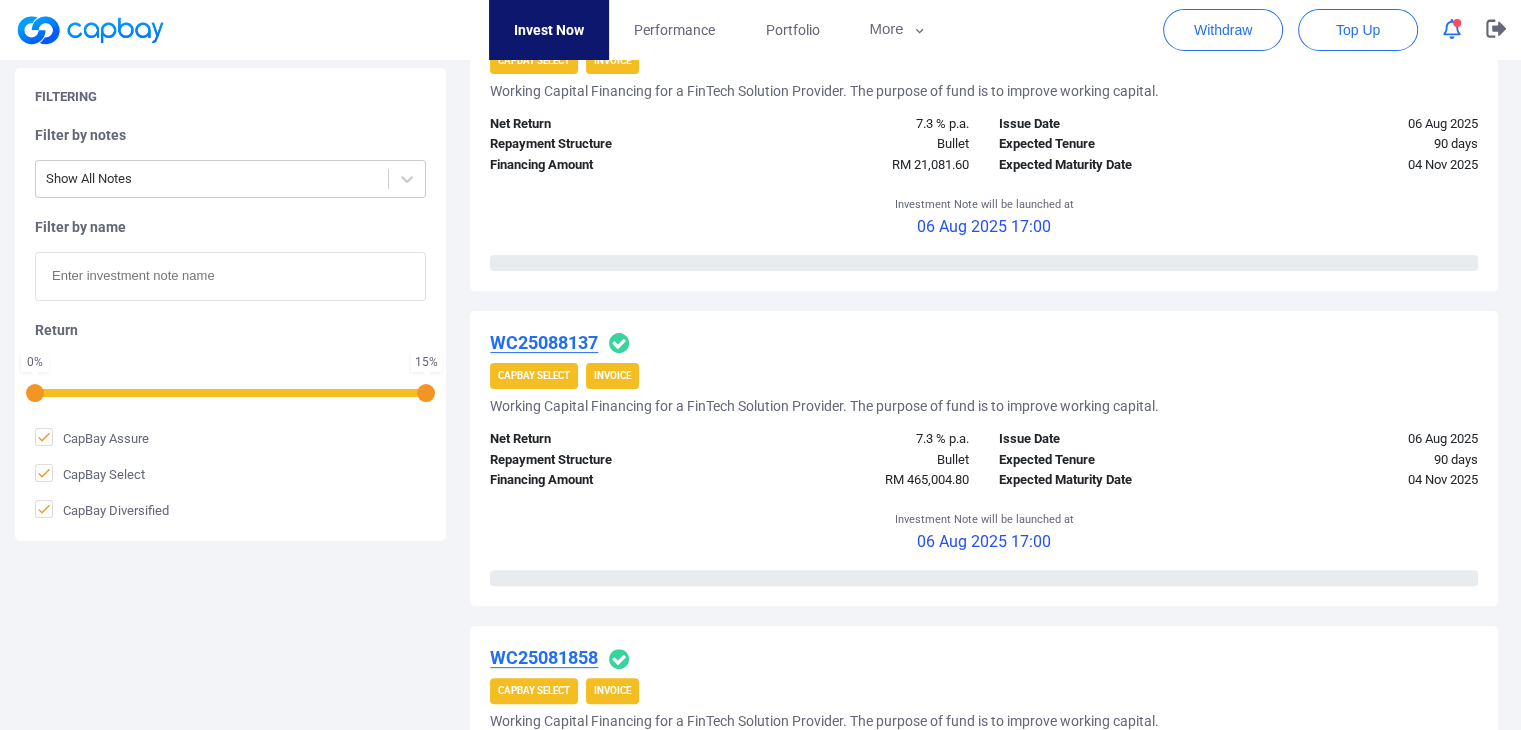 scroll, scrollTop: 500, scrollLeft: 0, axis: vertical 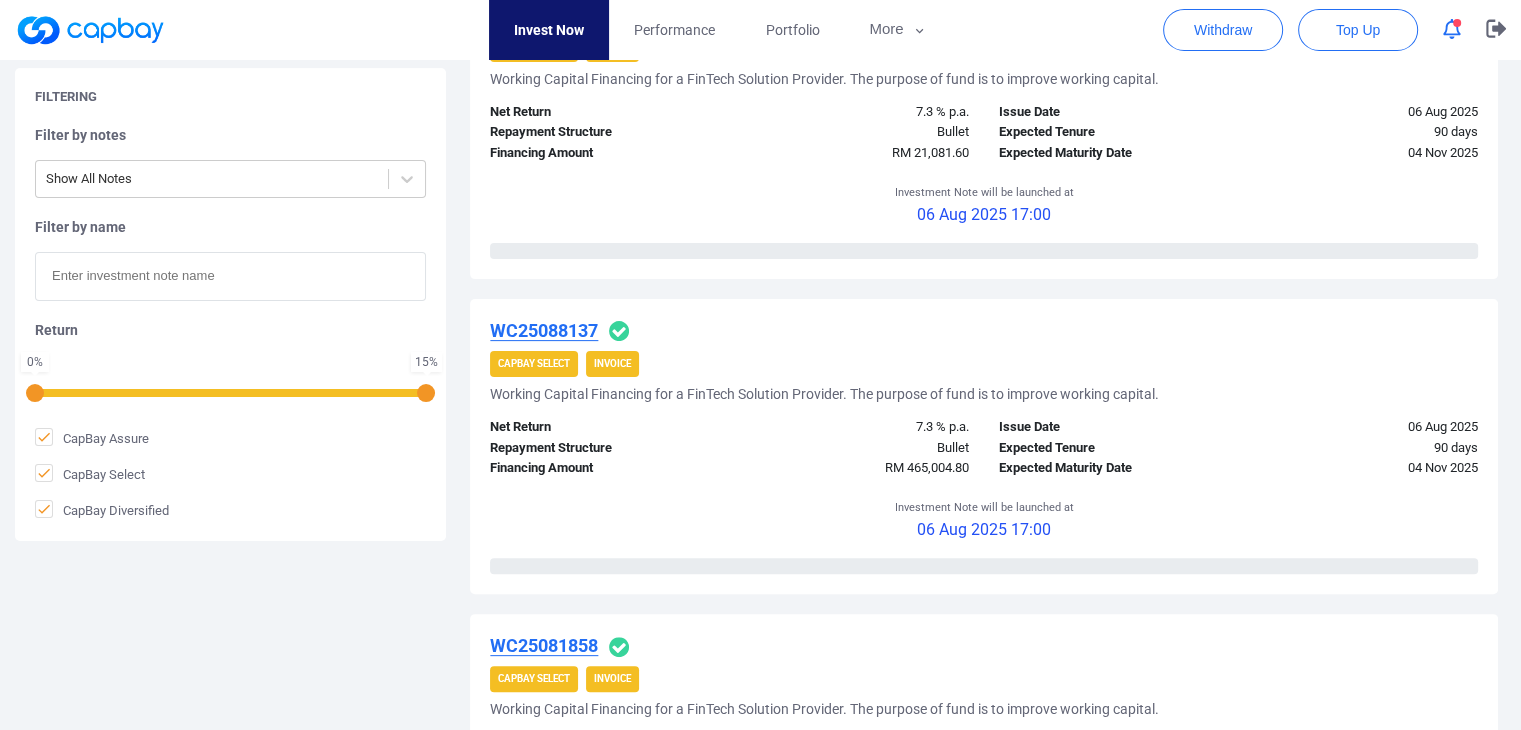 click on "WC25088137" at bounding box center [544, 330] 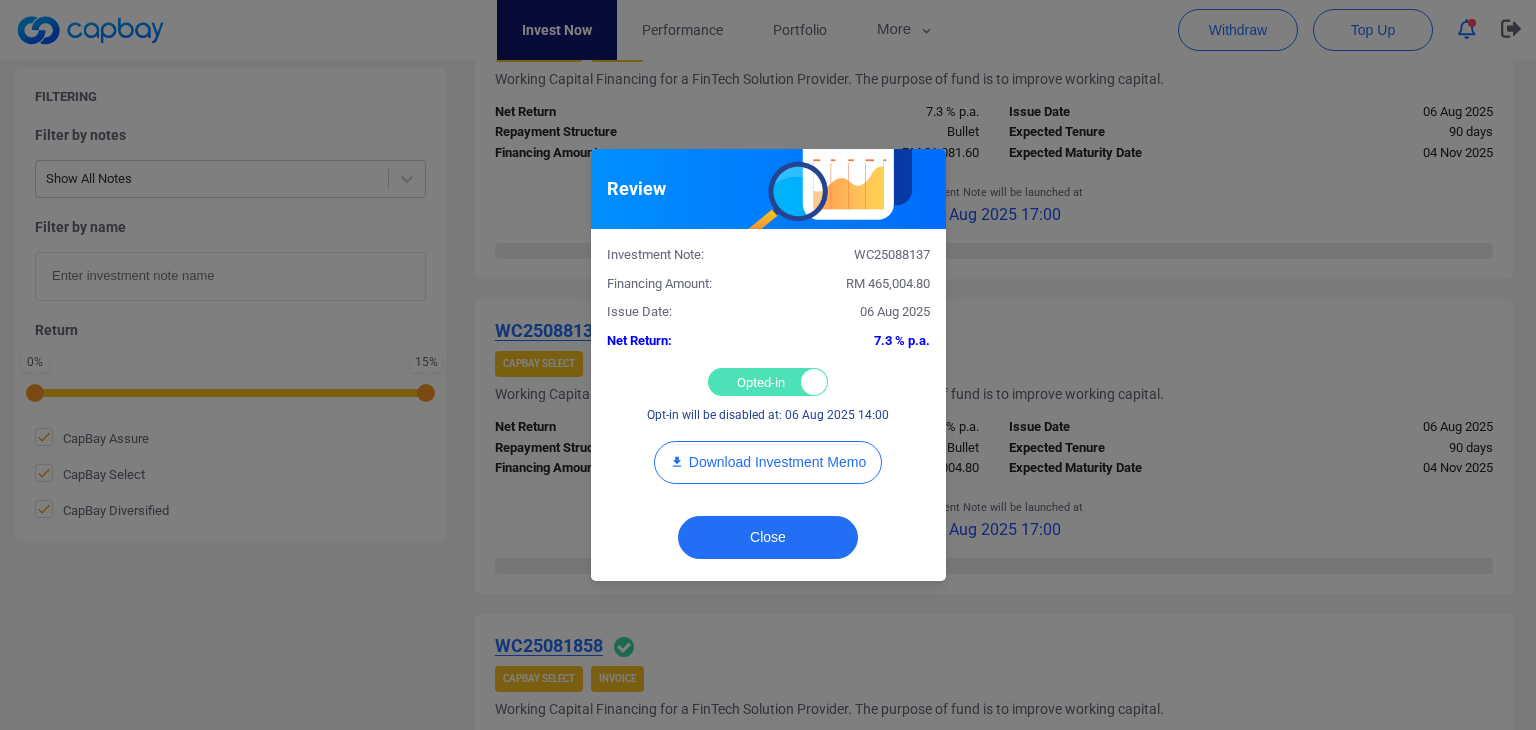 click on "Opted-in Opted-out" at bounding box center [768, 382] 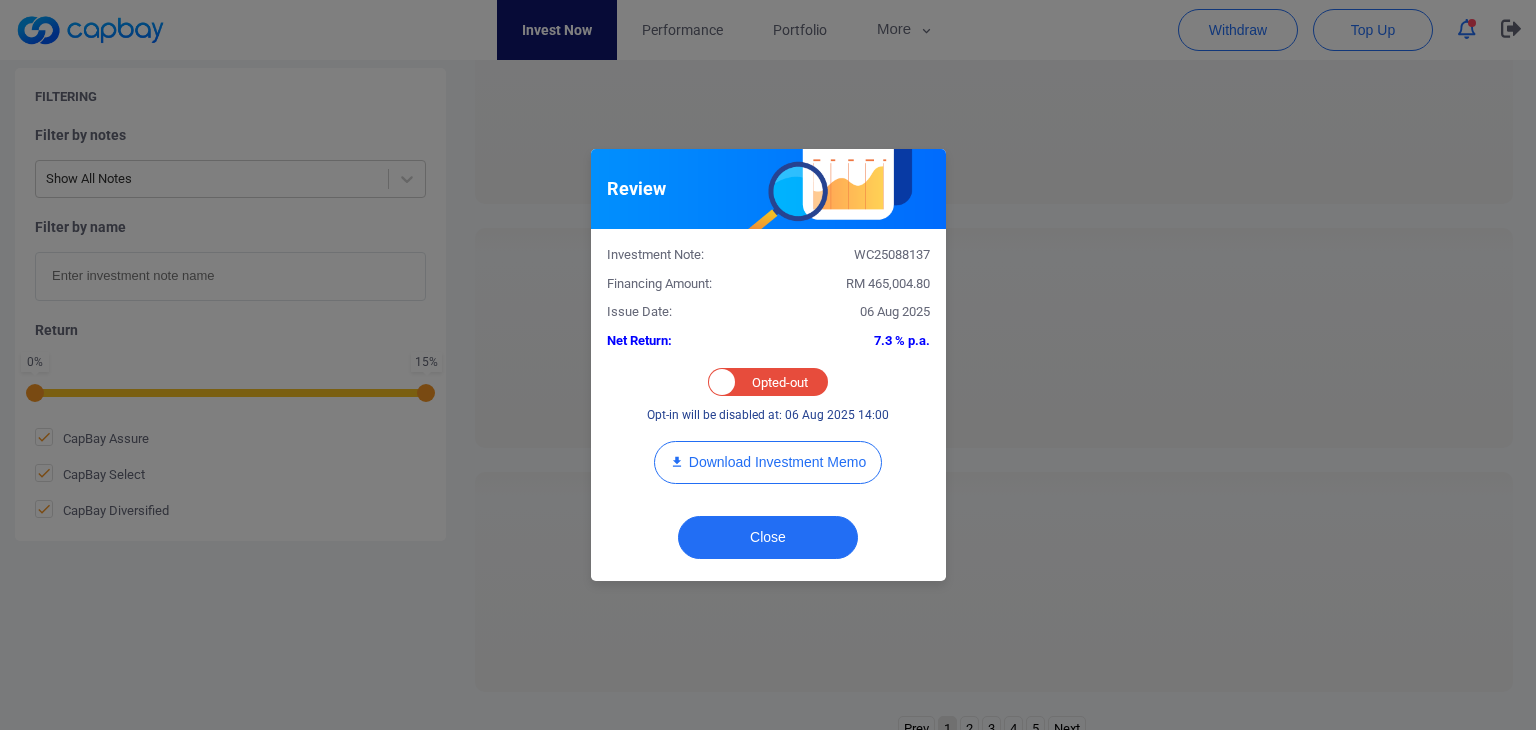 click on "Review Investment Note: WC25088137 Financing Amount: RM 465,004.80 Issue Date: 06 Aug 2025 Net Return: 7.3   % p.a. Opted-in Opted-out Opt-in will be disabled at:   06 Aug 2025 14:00 Download Investment Memo Close" at bounding box center (768, 365) 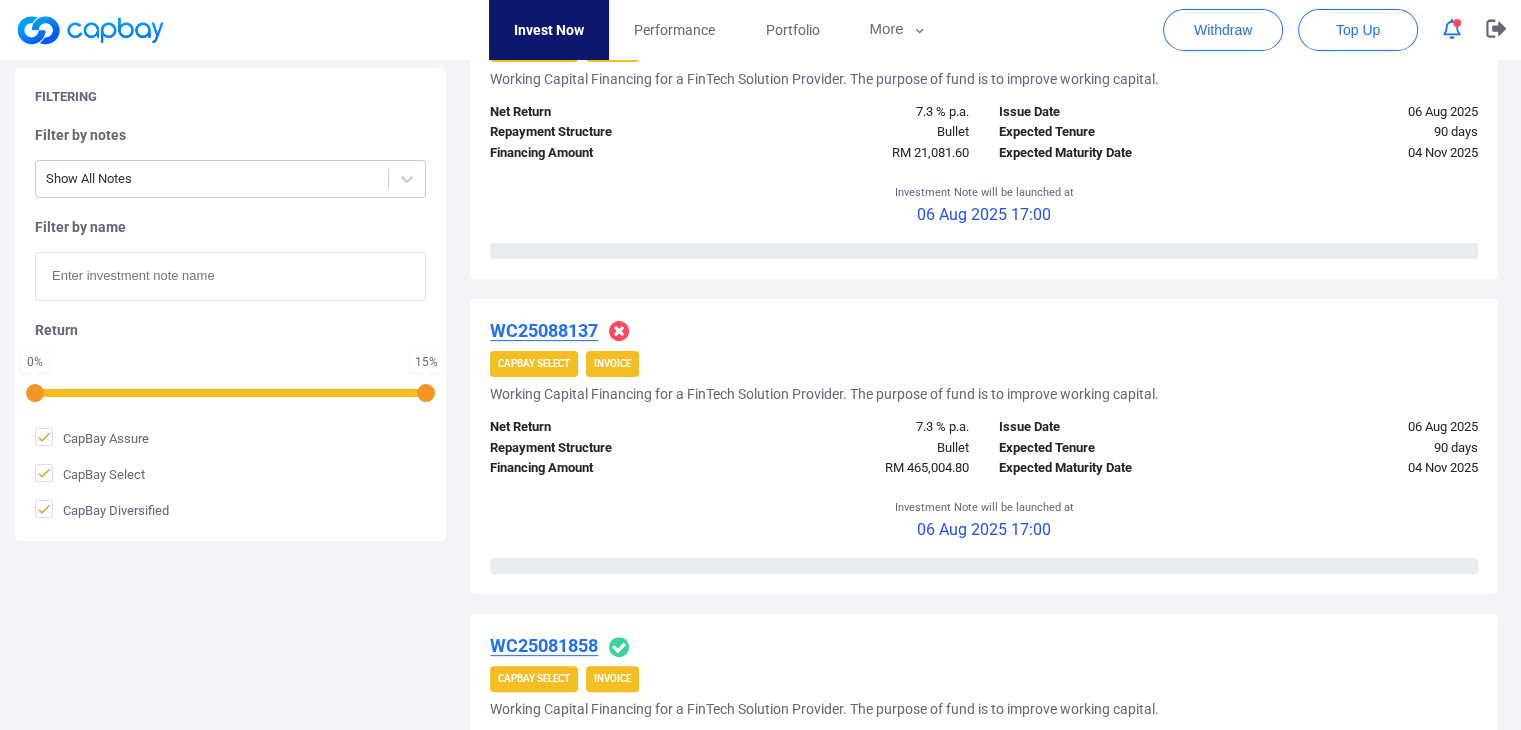 click on "WC25081858" at bounding box center [544, 645] 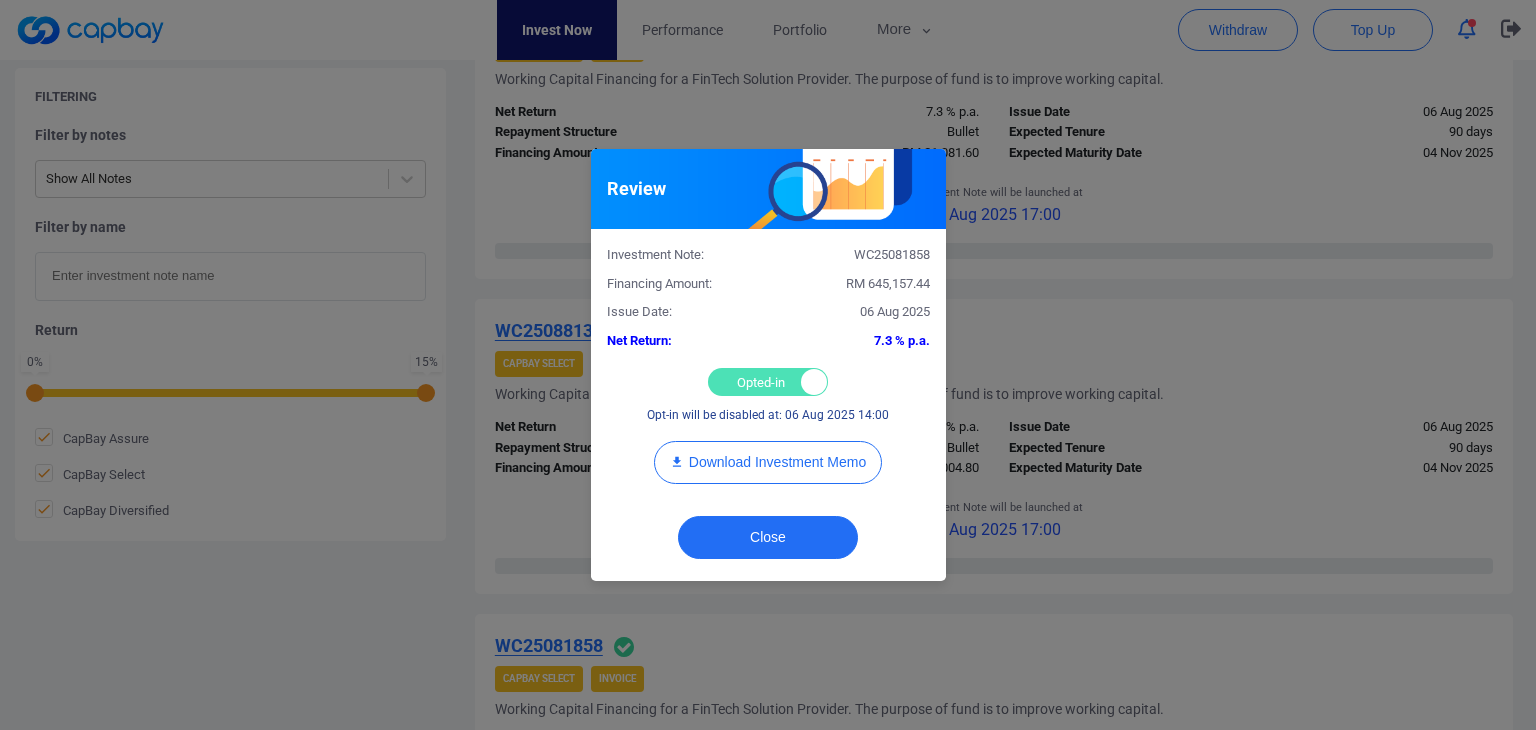 click on "Opted-in Opted-out" at bounding box center (768, 382) 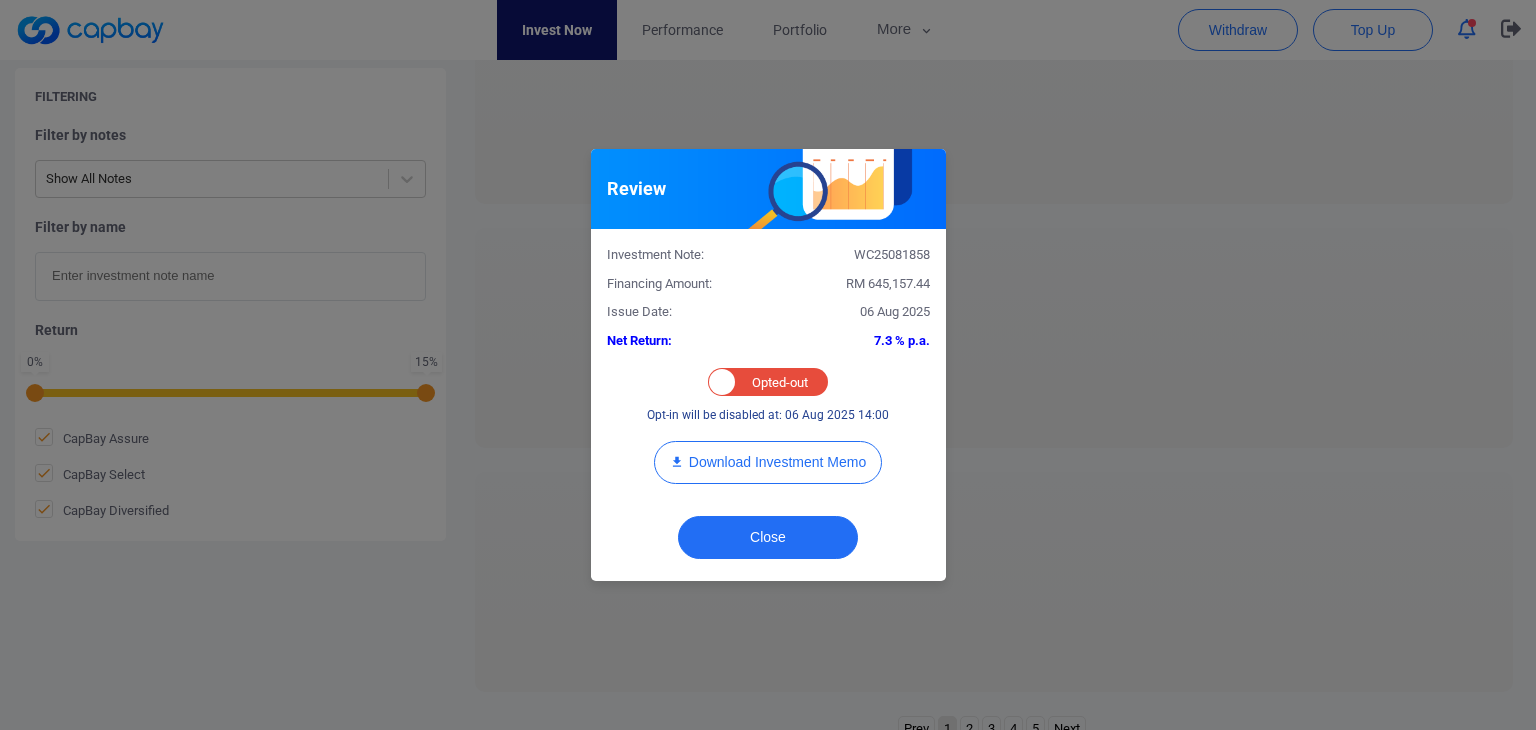 click on "Review Investment Note: WC25081858 Financing Amount: RM 645,157.44 Issue Date: 06 Aug 2025 Net Return: 7.3   % p.a. Opted-in Opted-out Opt-in will be disabled at:   06 Aug 2025 14:00 Download Investment Memo Close" at bounding box center [768, 365] 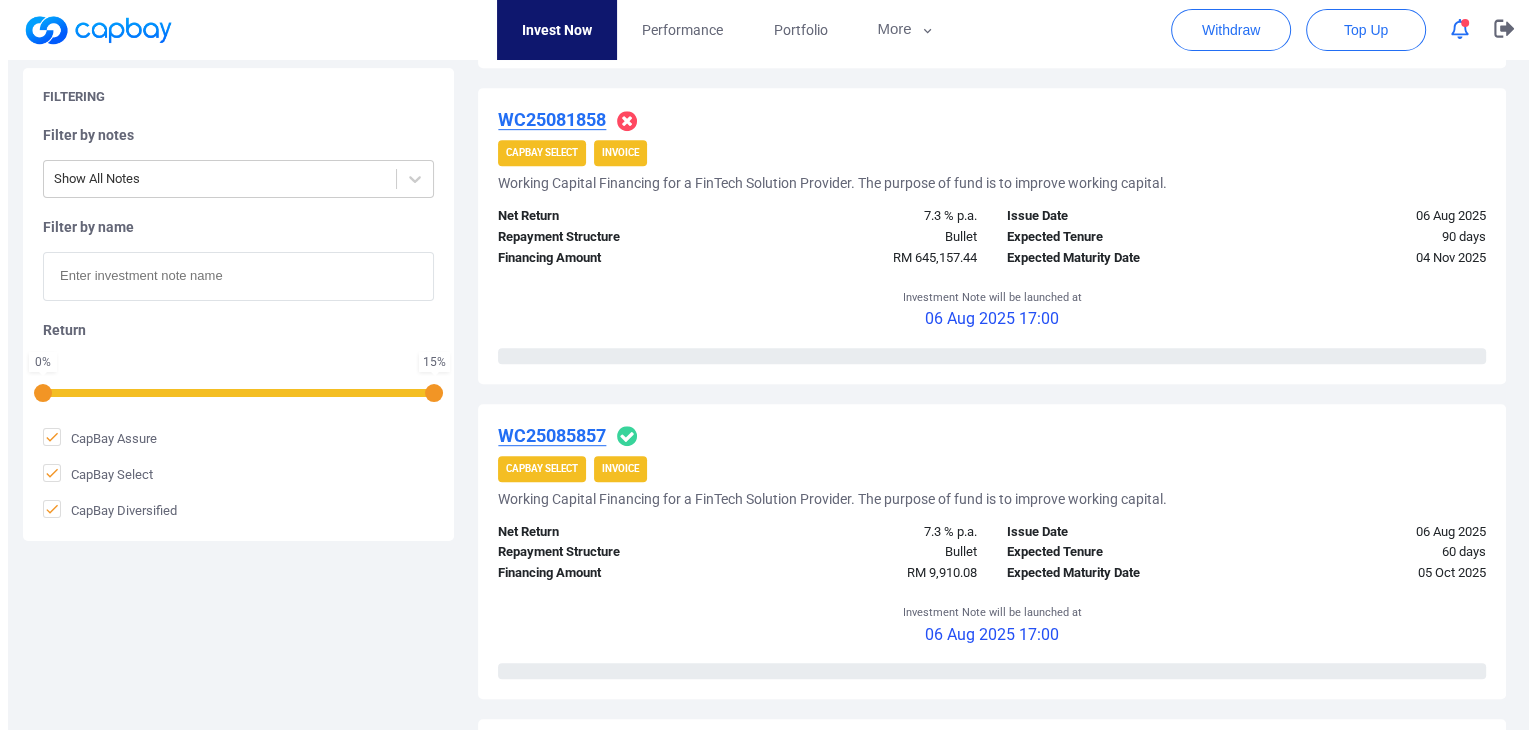 scroll, scrollTop: 1100, scrollLeft: 0, axis: vertical 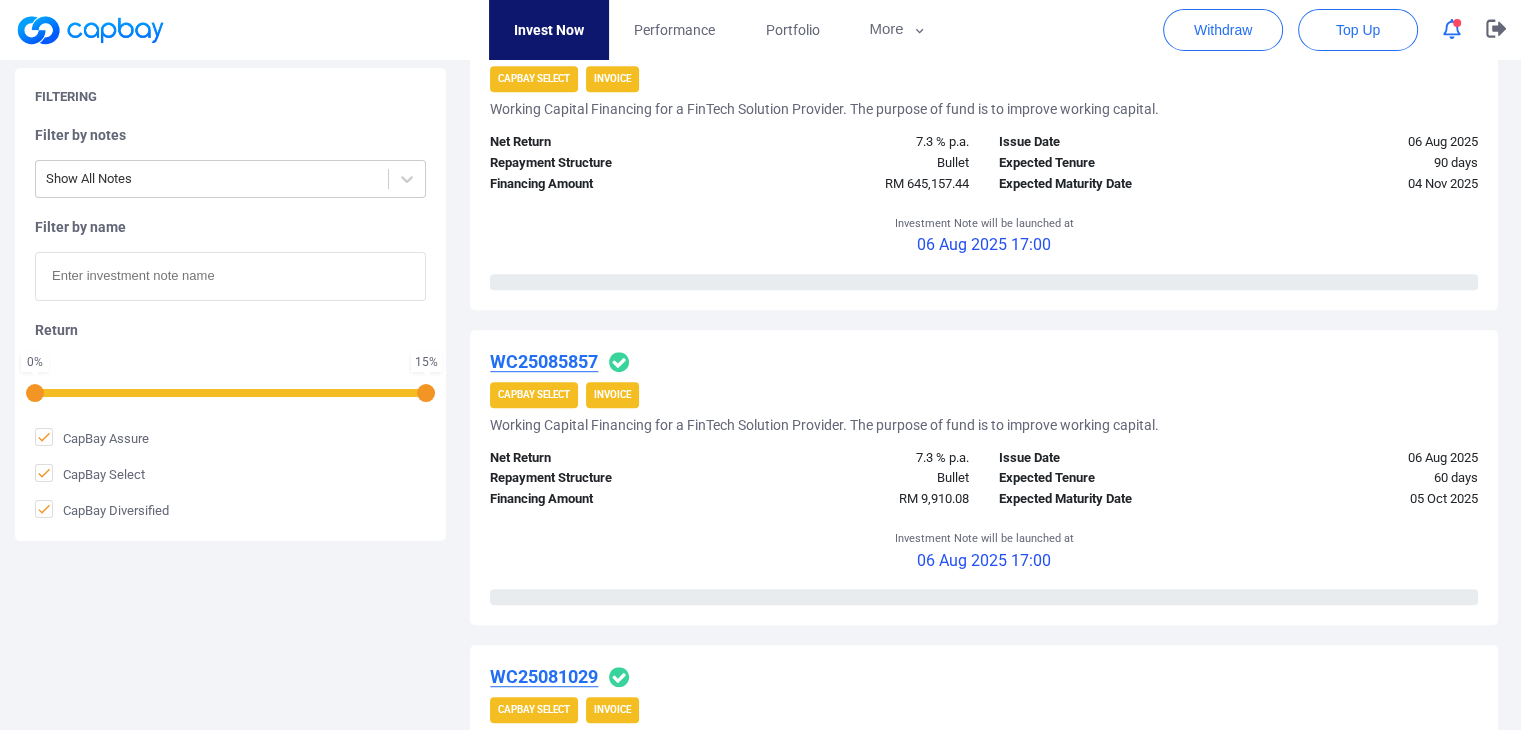 click on "WC25085857" at bounding box center [544, 361] 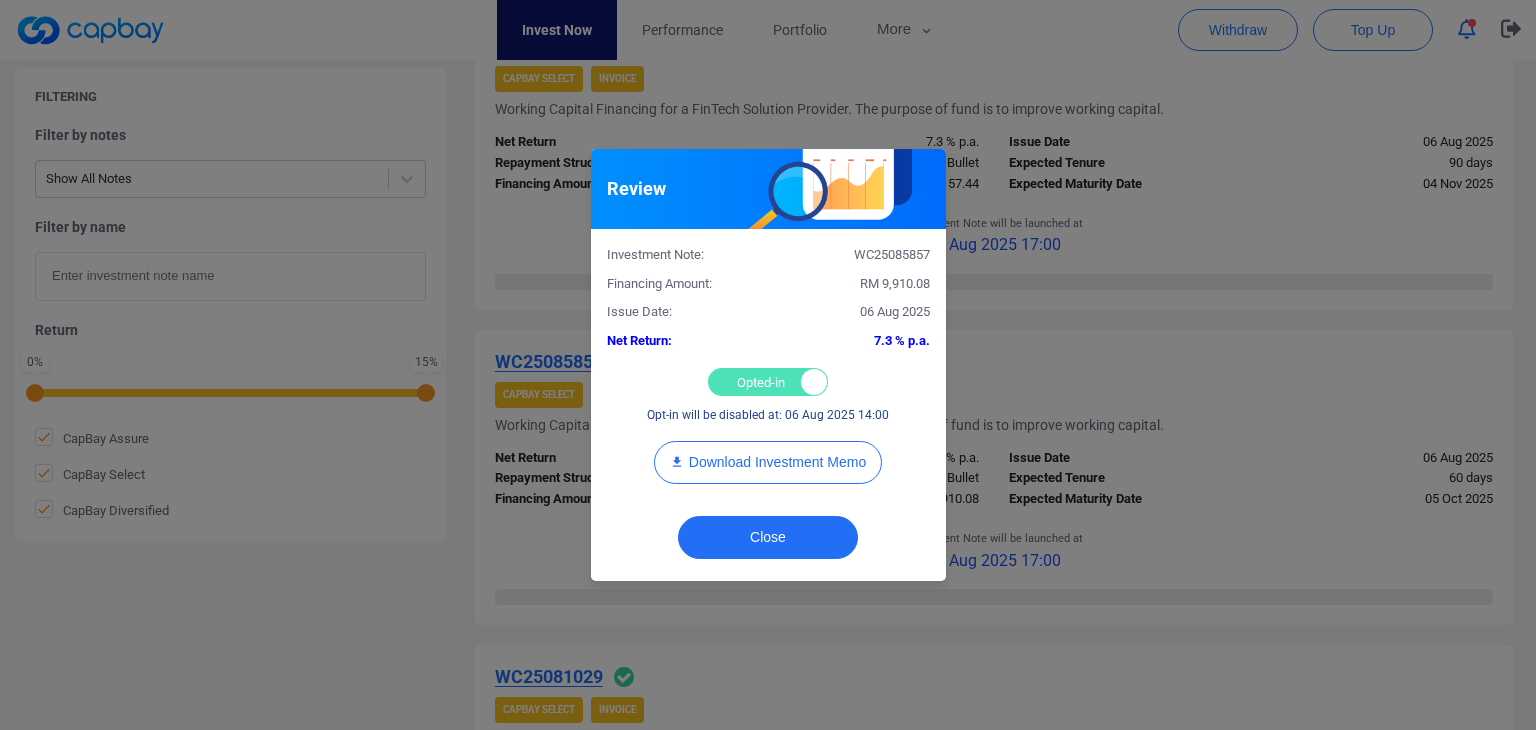 drag, startPoint x: 732, startPoint y: 385, endPoint x: 721, endPoint y: 385, distance: 11 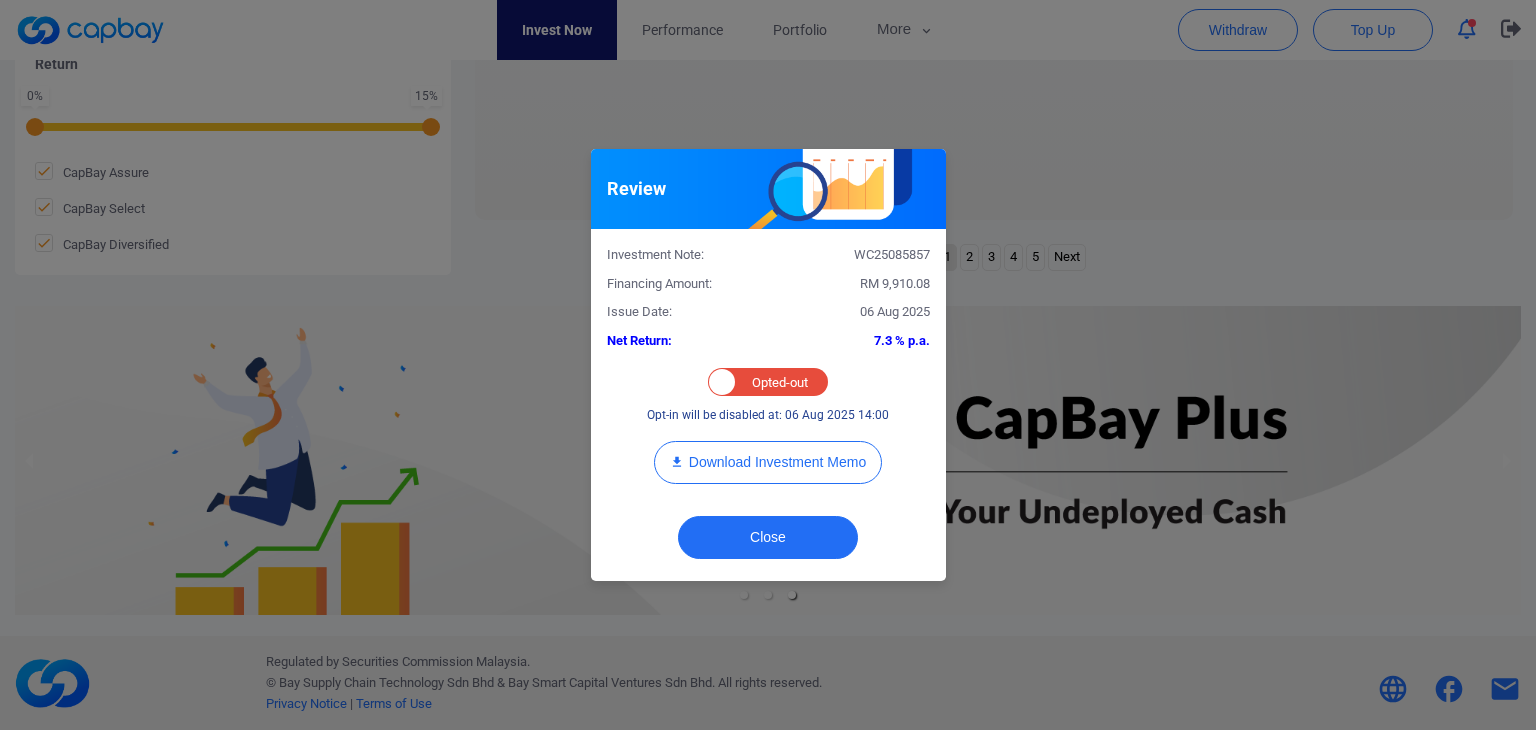 click on "Review Investment Note: WC25085857 Financing Amount: RM 9,910.08 Issue Date: 06 Aug 2025 Net Return: 7.3   % p.a. Opted-in Opted-out Opt-in will be disabled at:   06 Aug 2025 14:00 Download Investment Memo Close" at bounding box center (768, 365) 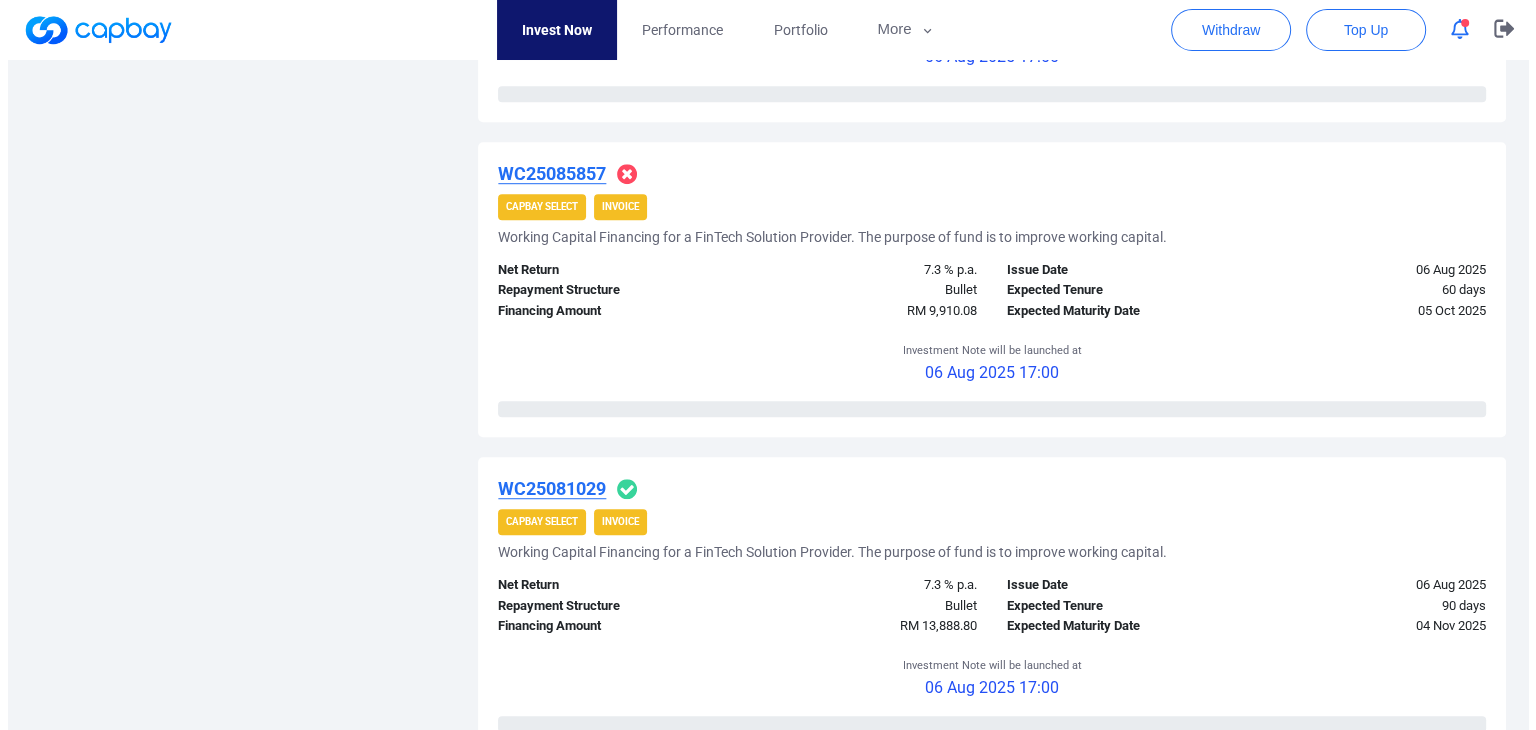 scroll, scrollTop: 1572, scrollLeft: 0, axis: vertical 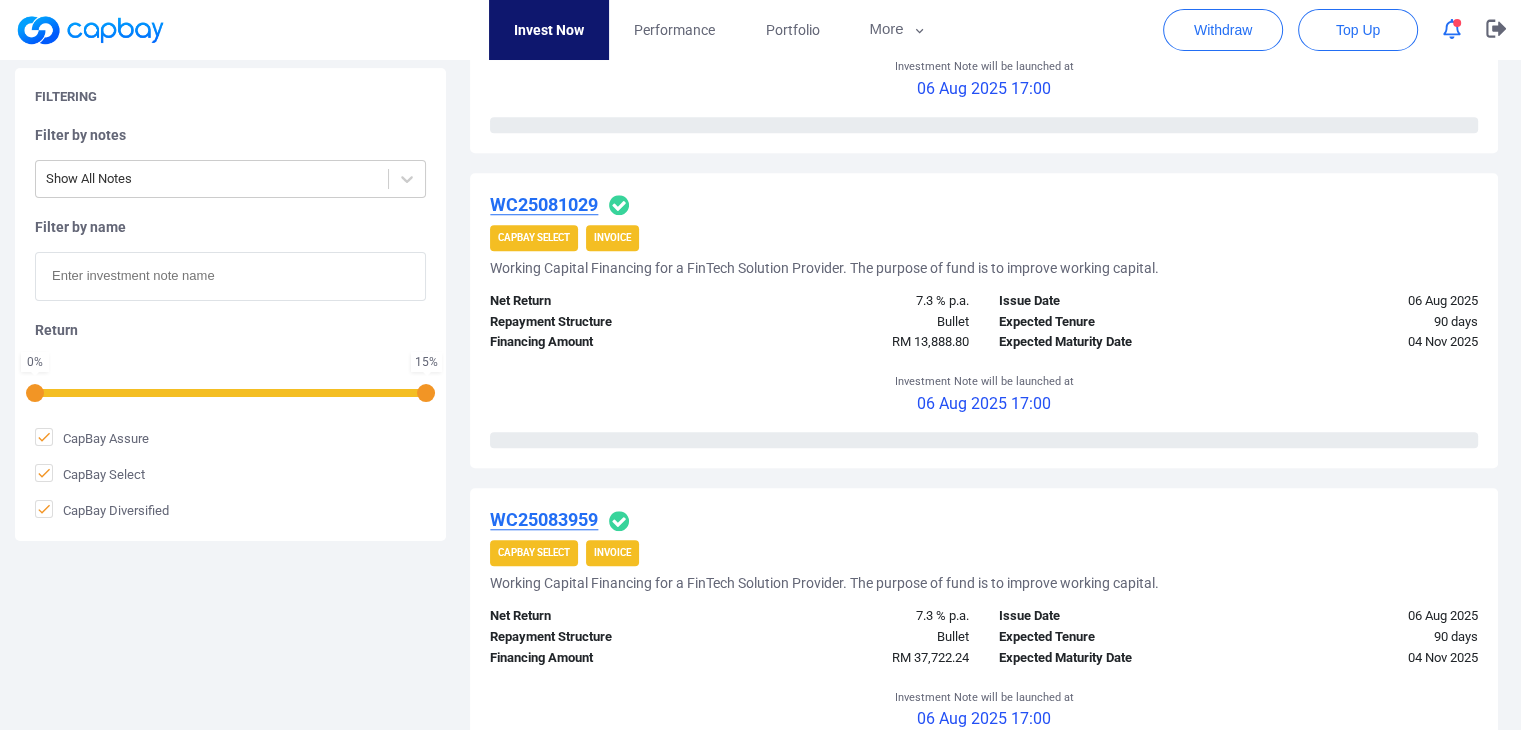 click on "WC25081029" at bounding box center (544, 204) 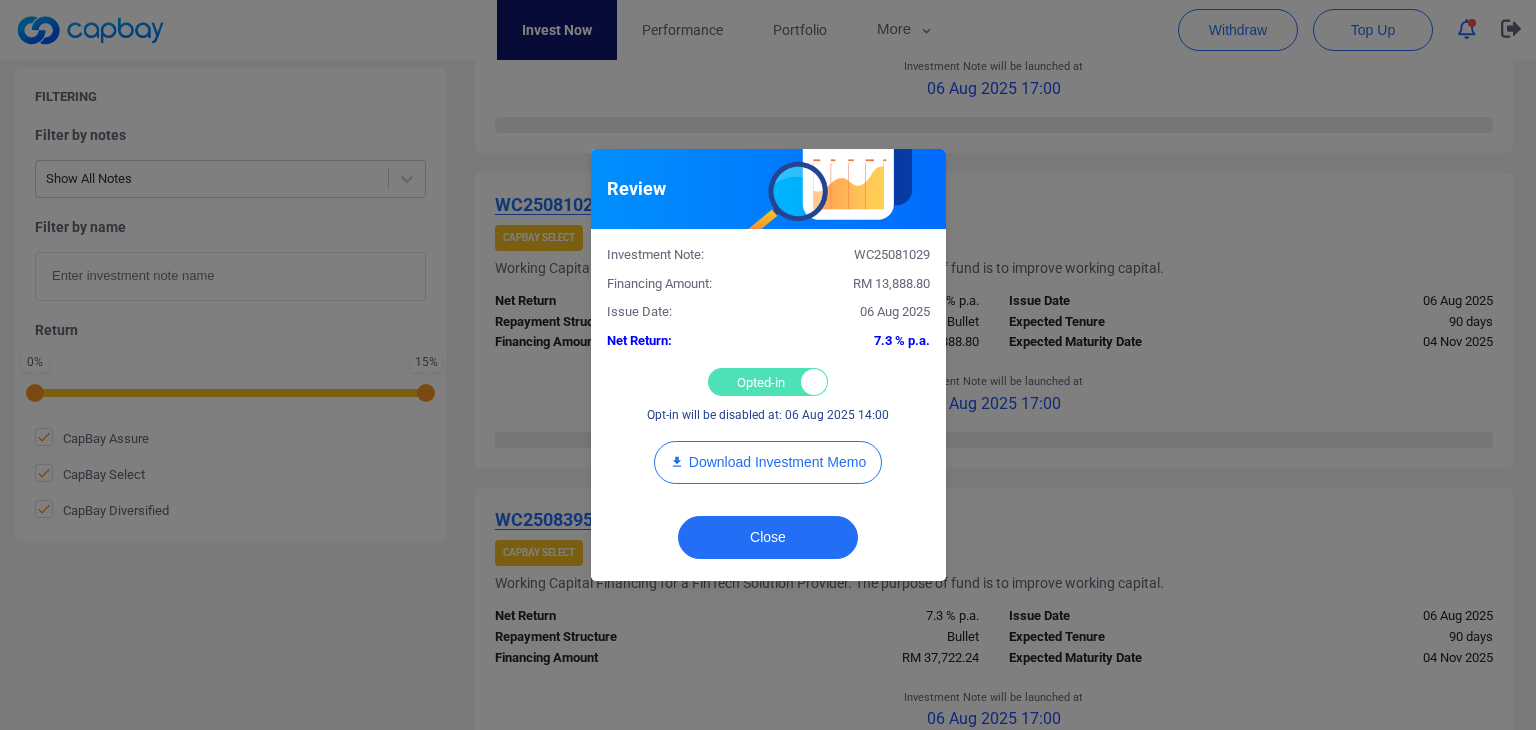 click on "Opted-in Opted-out" at bounding box center [768, 382] 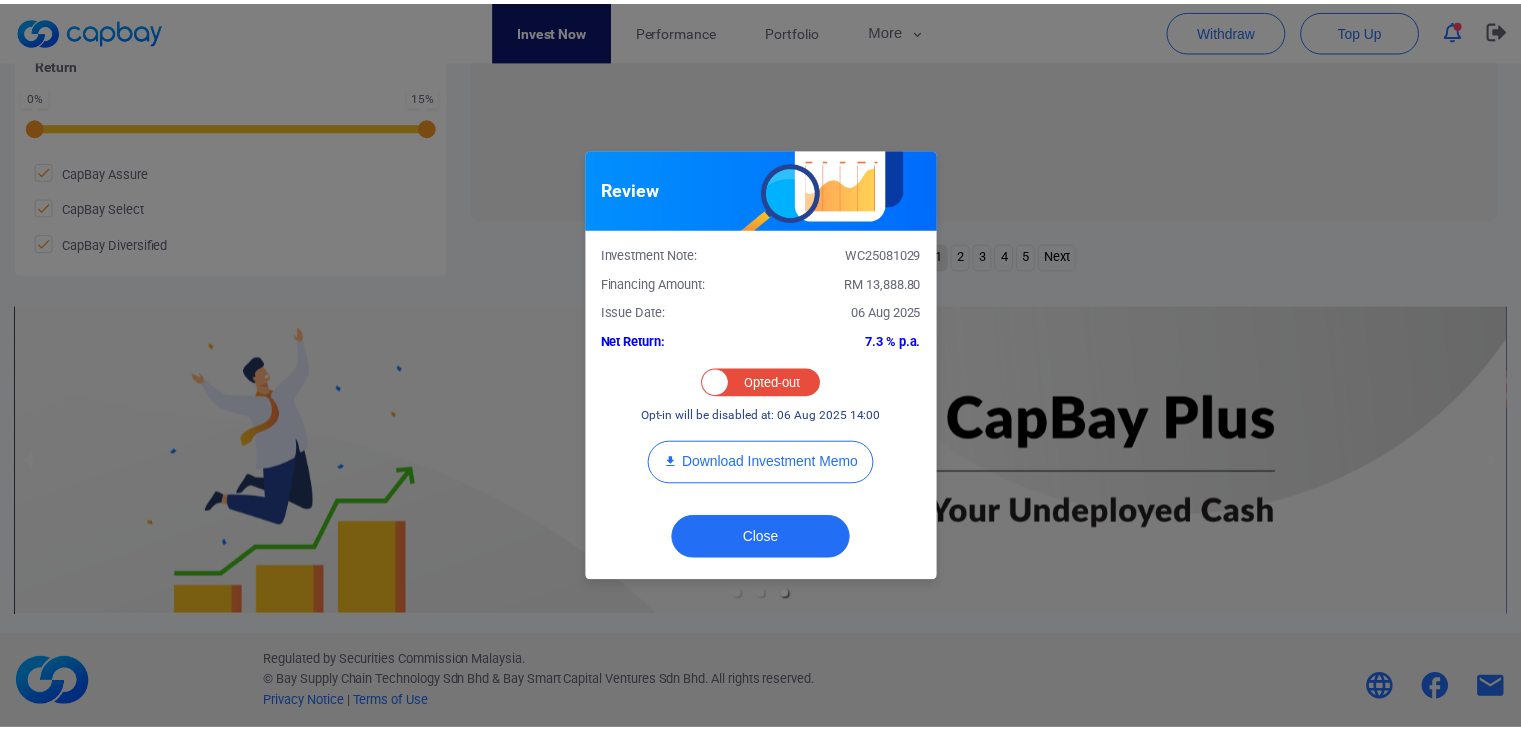scroll, scrollTop: 972, scrollLeft: 0, axis: vertical 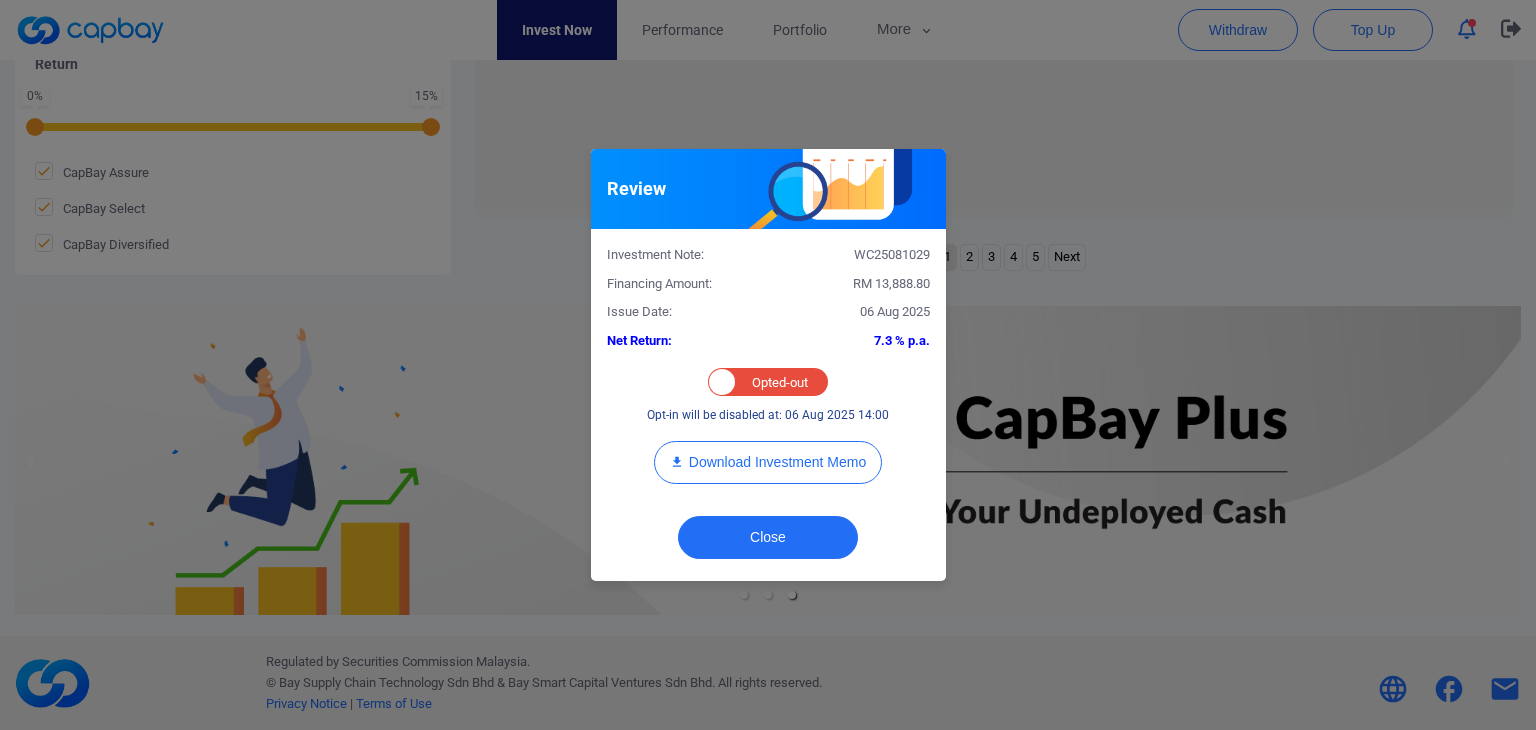 click on "Review Investment Note: WC25081029 Financing Amount: RM 13,888.80 Issue Date: 06 Aug 2025 Net Return: 7.3   % p.a. Opted-in Opted-out Opt-in will be disabled at:   06 Aug 2025 14:00 Download Investment Memo Close" at bounding box center (768, 365) 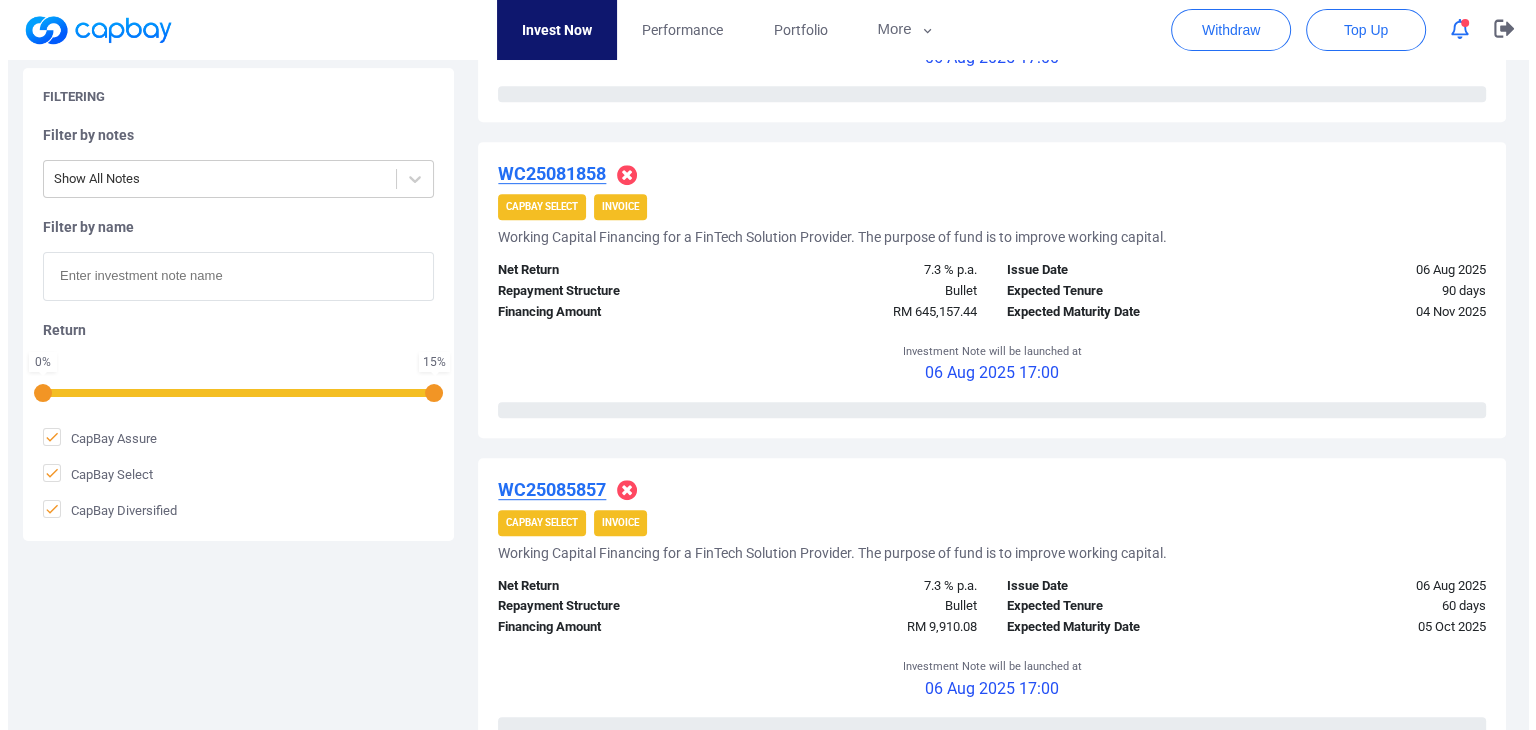 scroll, scrollTop: 1572, scrollLeft: 0, axis: vertical 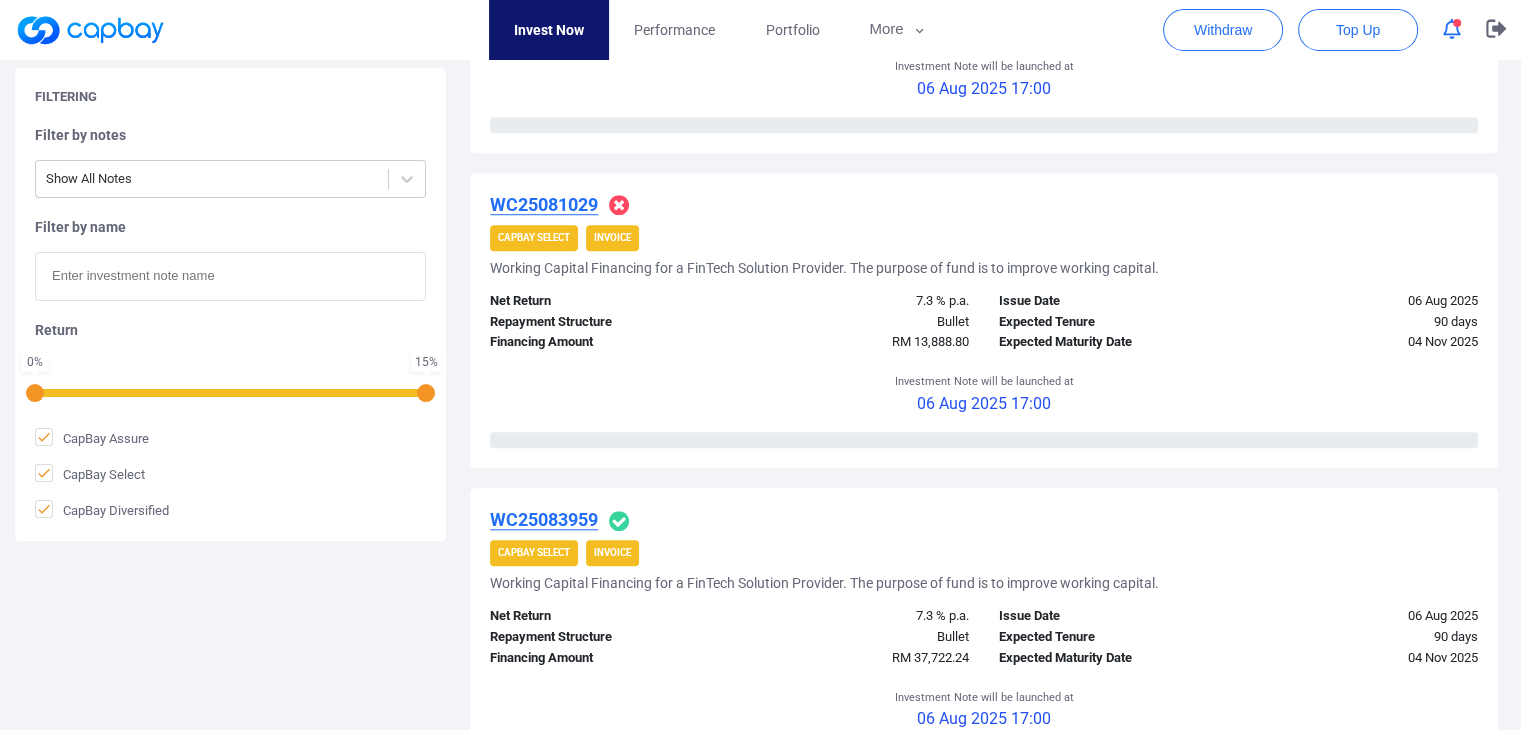 click on "WC25083959" at bounding box center (544, 520) 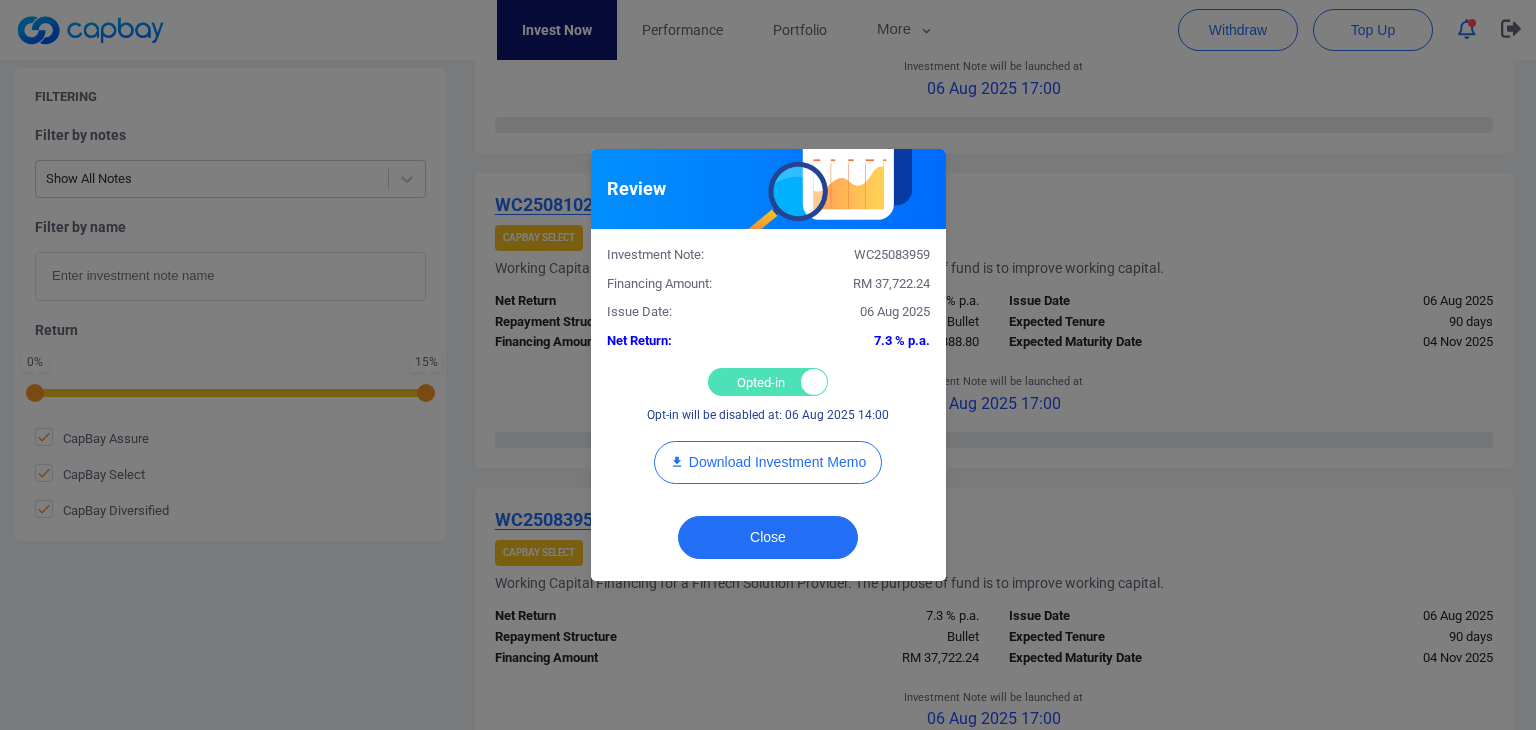 click on "Opted-in Opted-out Opt-in will be disabled at:   06 Aug 2025 14:00" at bounding box center (768, 396) 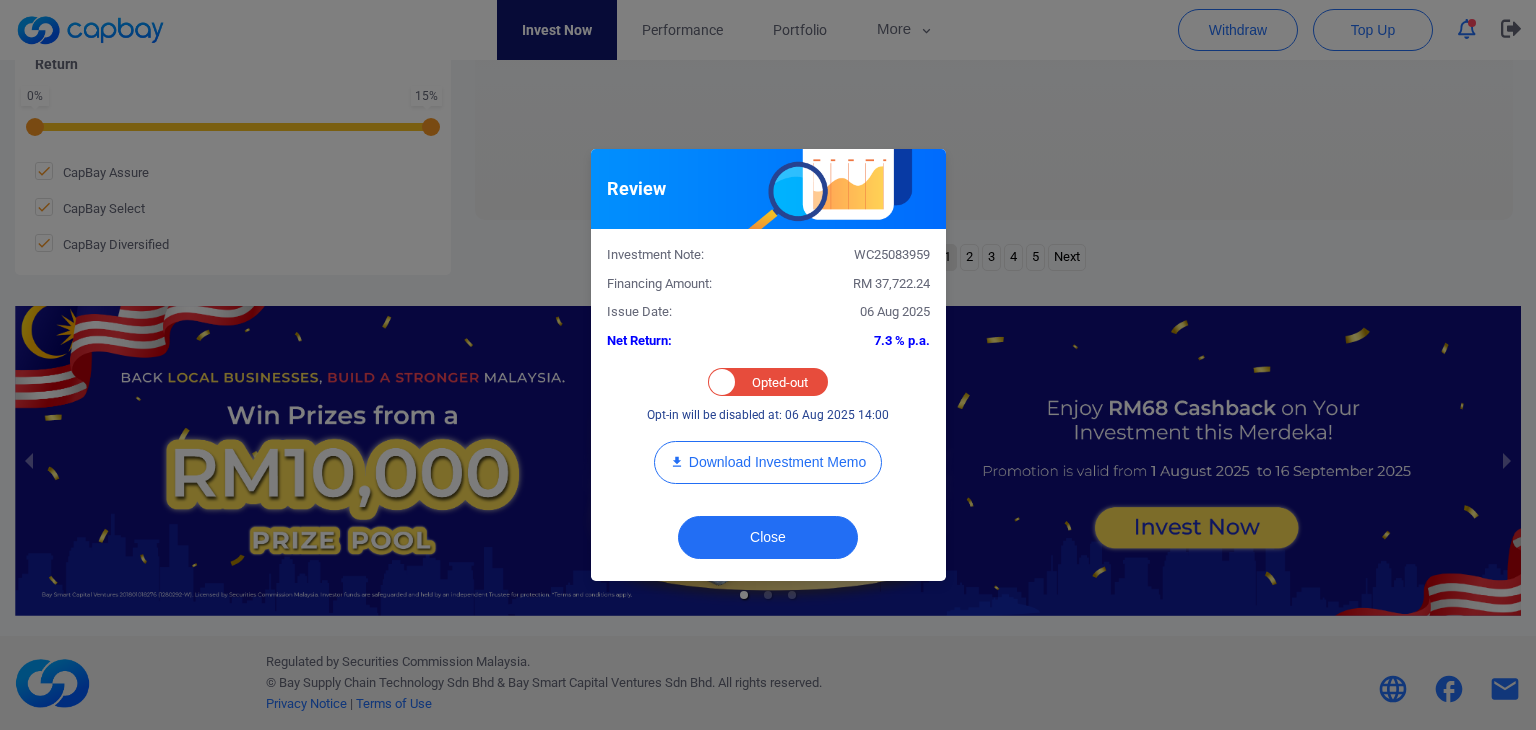 click on "Review Investment Note: WC25083959 Financing Amount: RM 37,722.24 Issue Date: 06 Aug 2025 Net Return: 7.3   % p.a. Opted-in Opted-out Opt-in will be disabled at:   06 Aug 2025 14:00 Download Investment Memo Close" at bounding box center [768, 365] 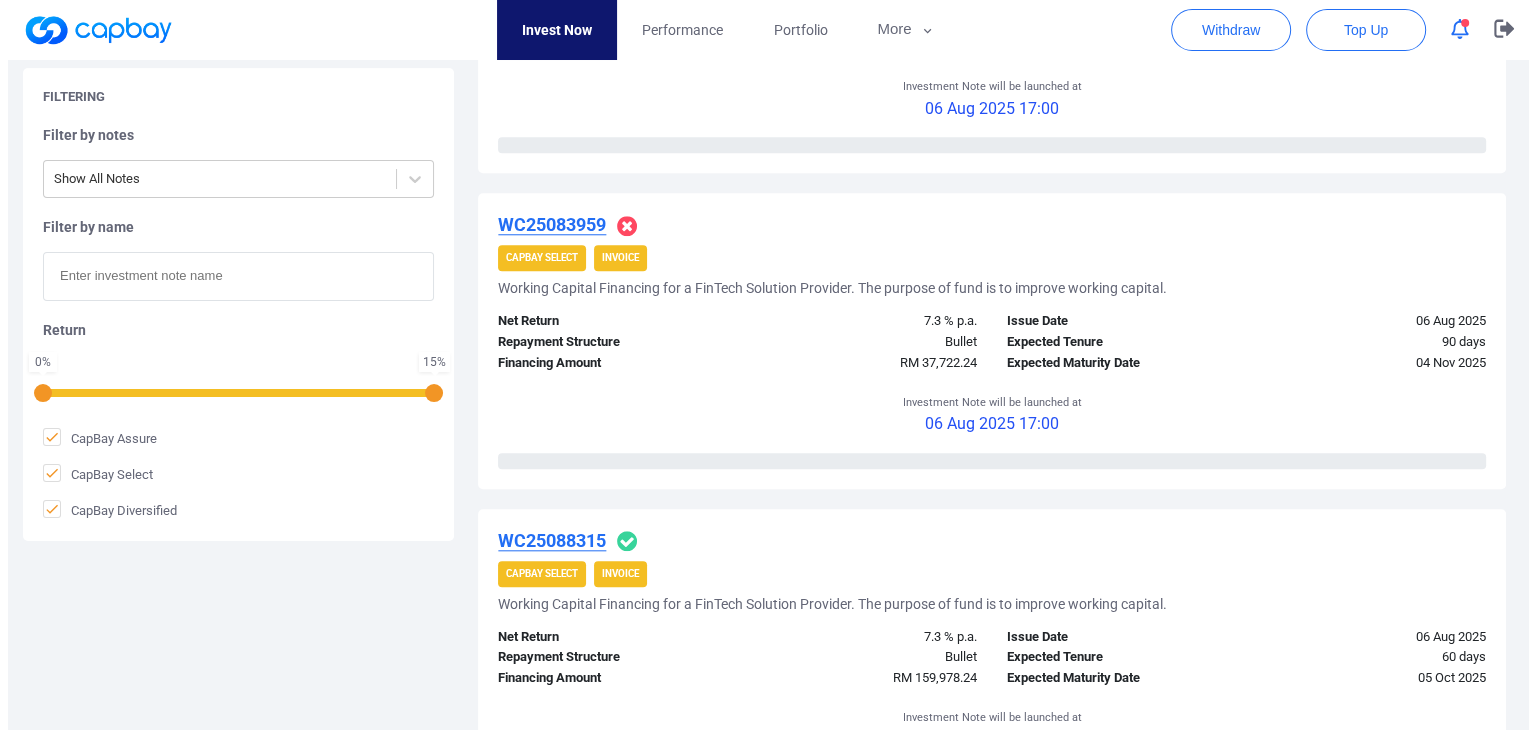 scroll, scrollTop: 2172, scrollLeft: 0, axis: vertical 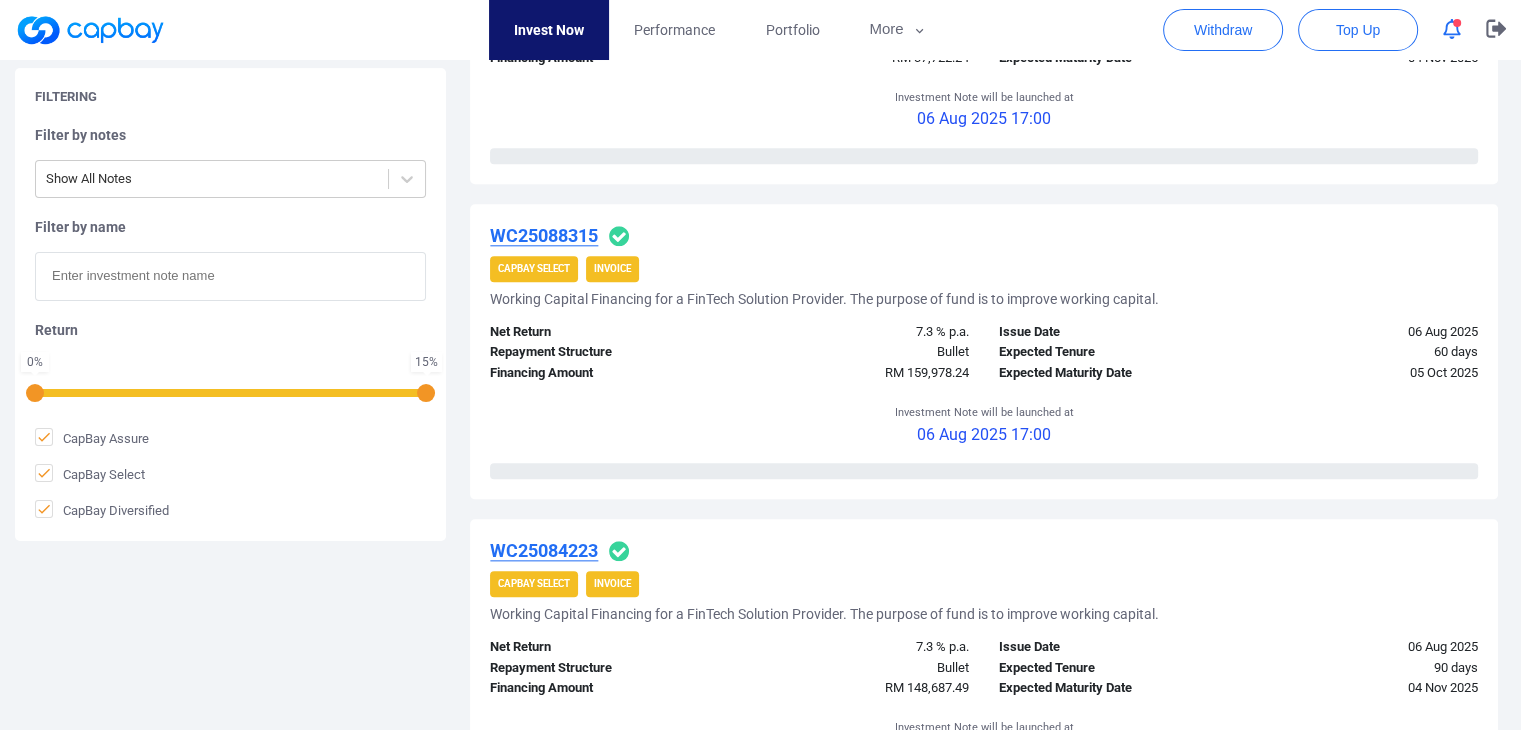 click on "WC25088315" at bounding box center [544, 235] 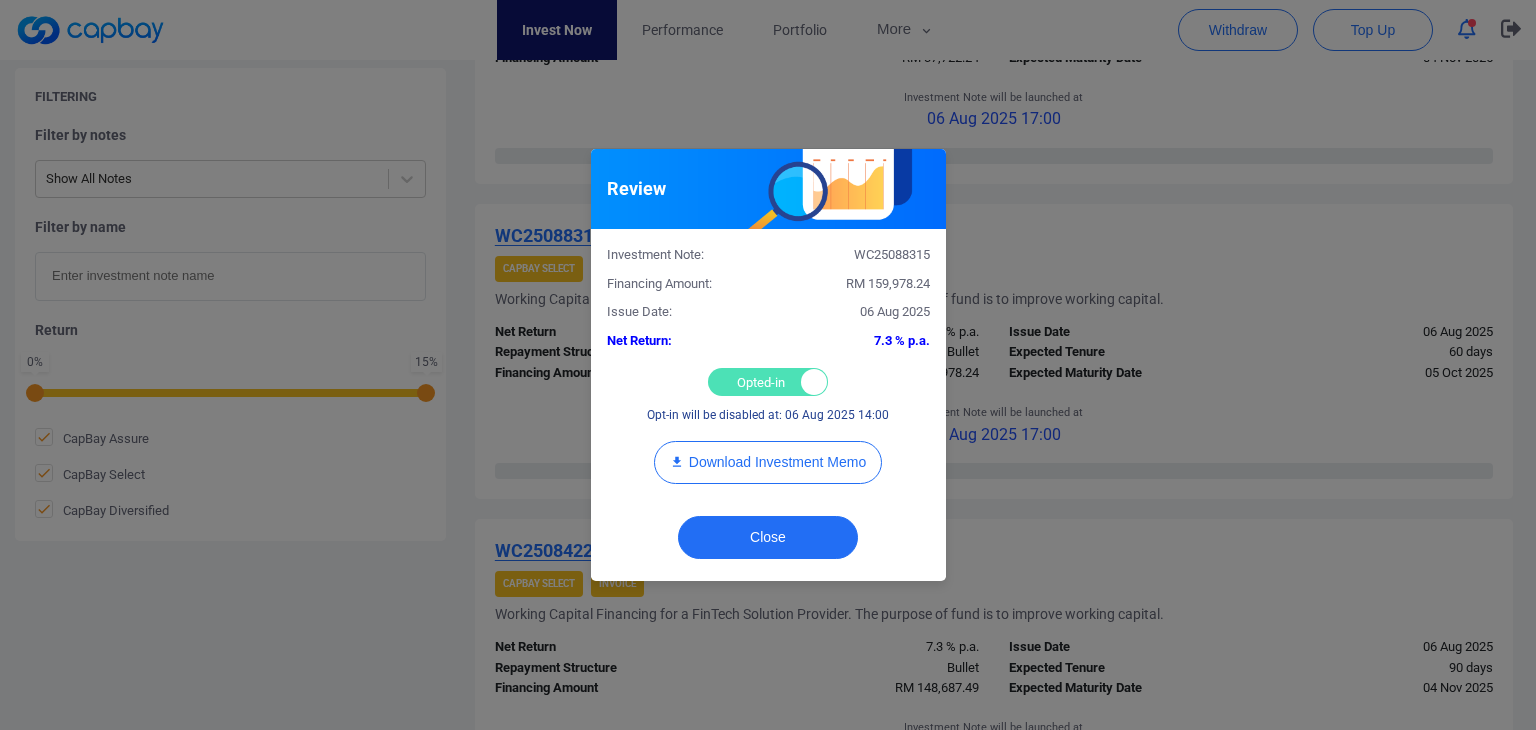 click on "Opted-in Opted-out" at bounding box center (768, 382) 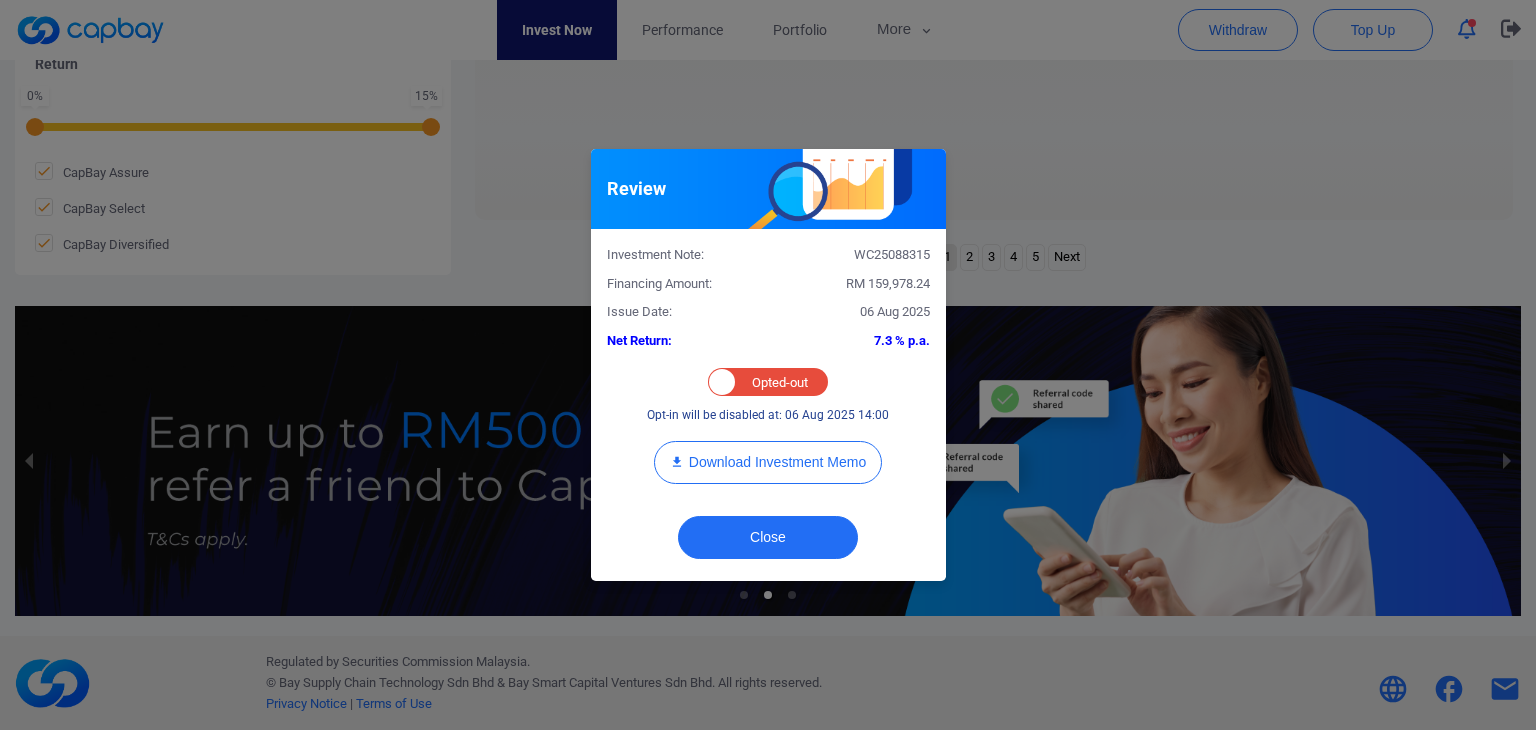 click on "Review Investment Note: WC25088315 Financing Amount: RM 159,978.24 Issue Date: 06 Aug 2025 Net Return: 7.3   % p.a. Opted-in Opted-out Opt-in will be disabled at:   06 Aug 2025 14:00 Download Investment Memo Close" at bounding box center (768, 365) 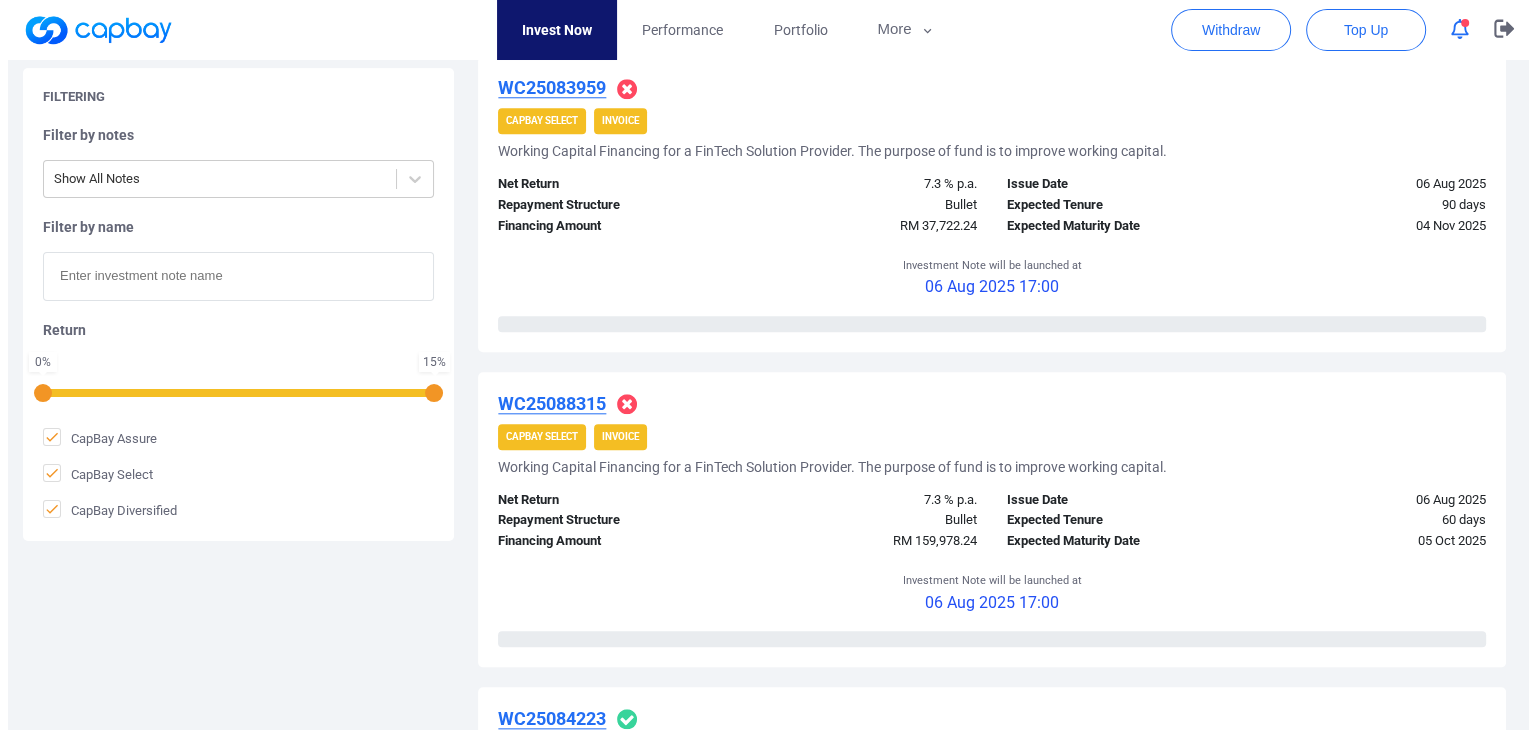 scroll, scrollTop: 2172, scrollLeft: 0, axis: vertical 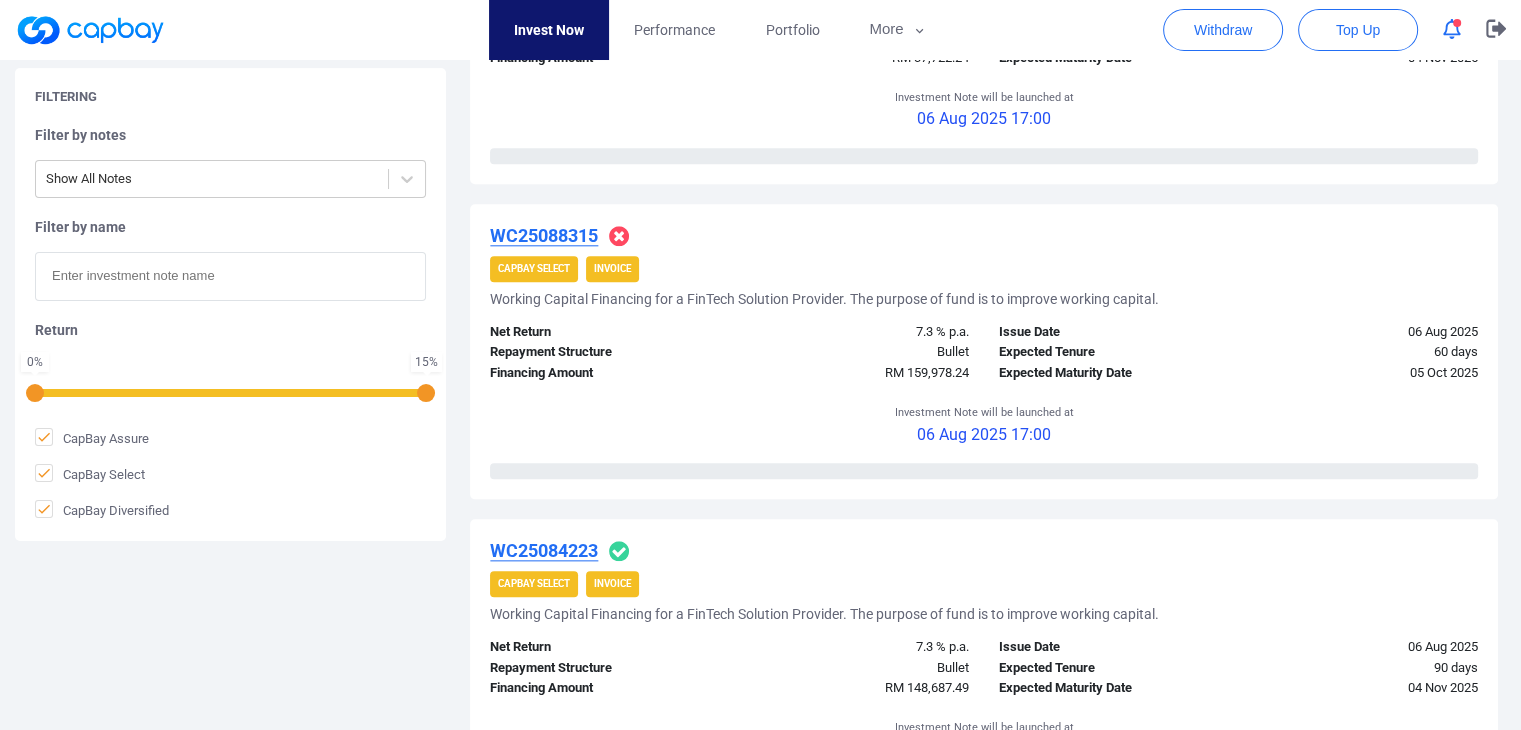 click on "WC25084223" at bounding box center (544, 550) 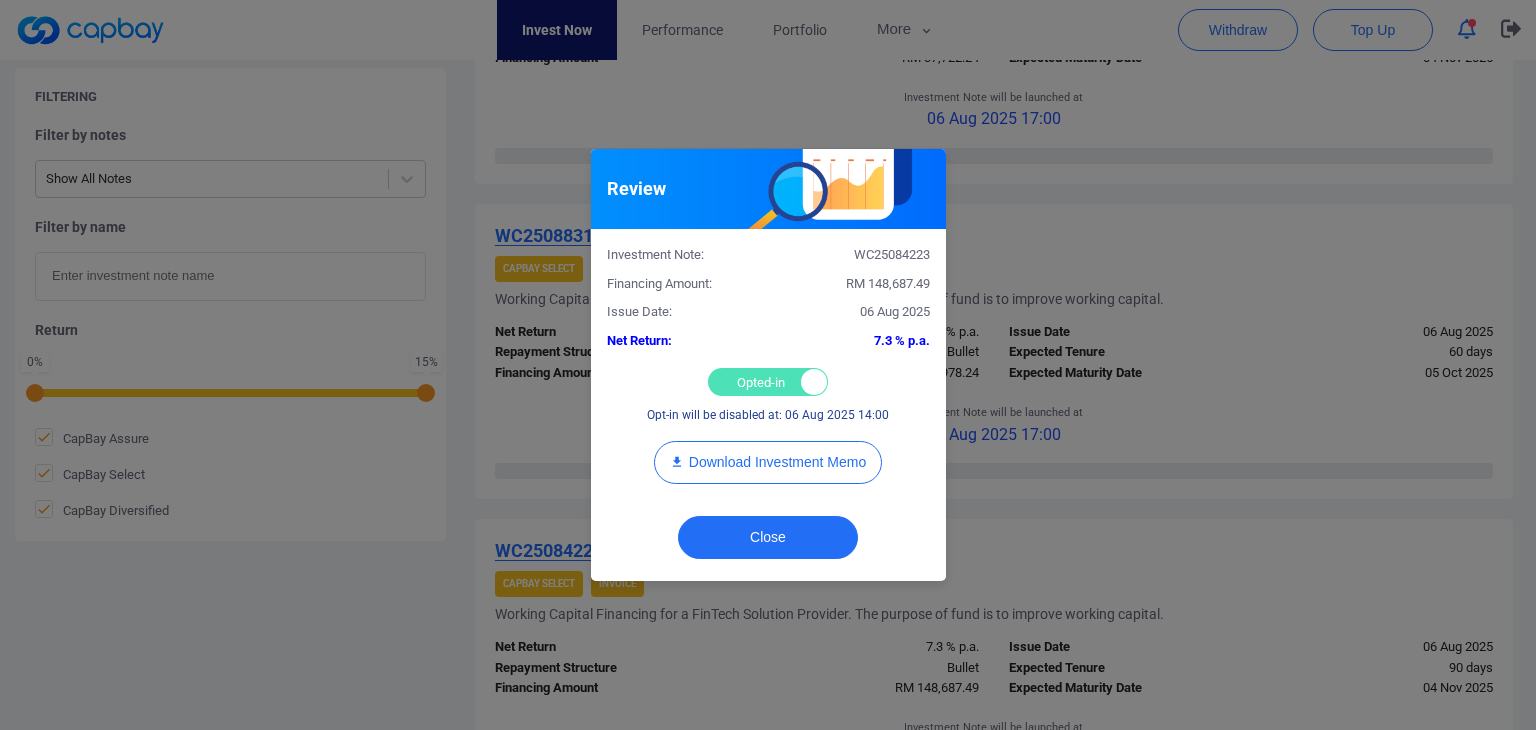 click on "Opted-in Opted-out" at bounding box center [768, 382] 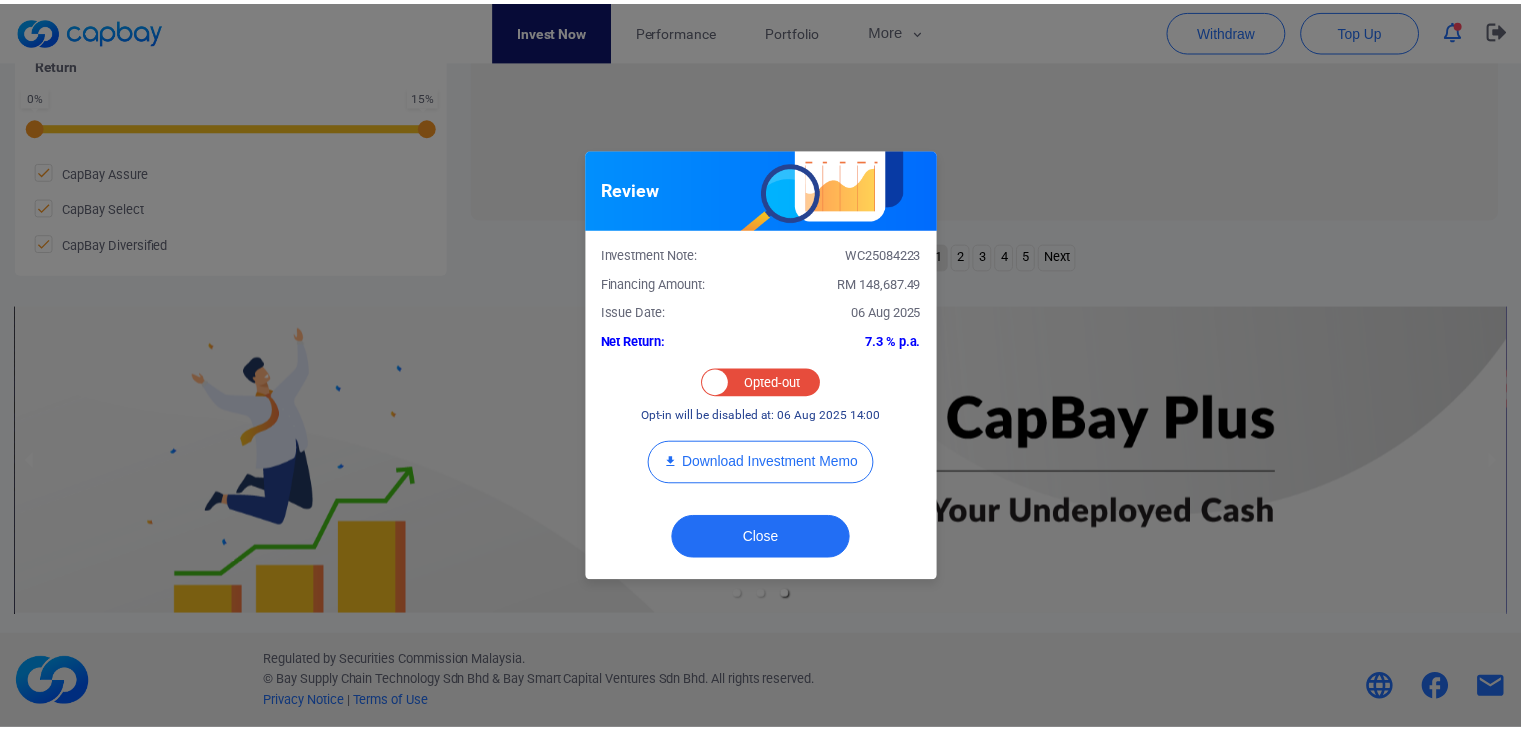 scroll, scrollTop: 972, scrollLeft: 0, axis: vertical 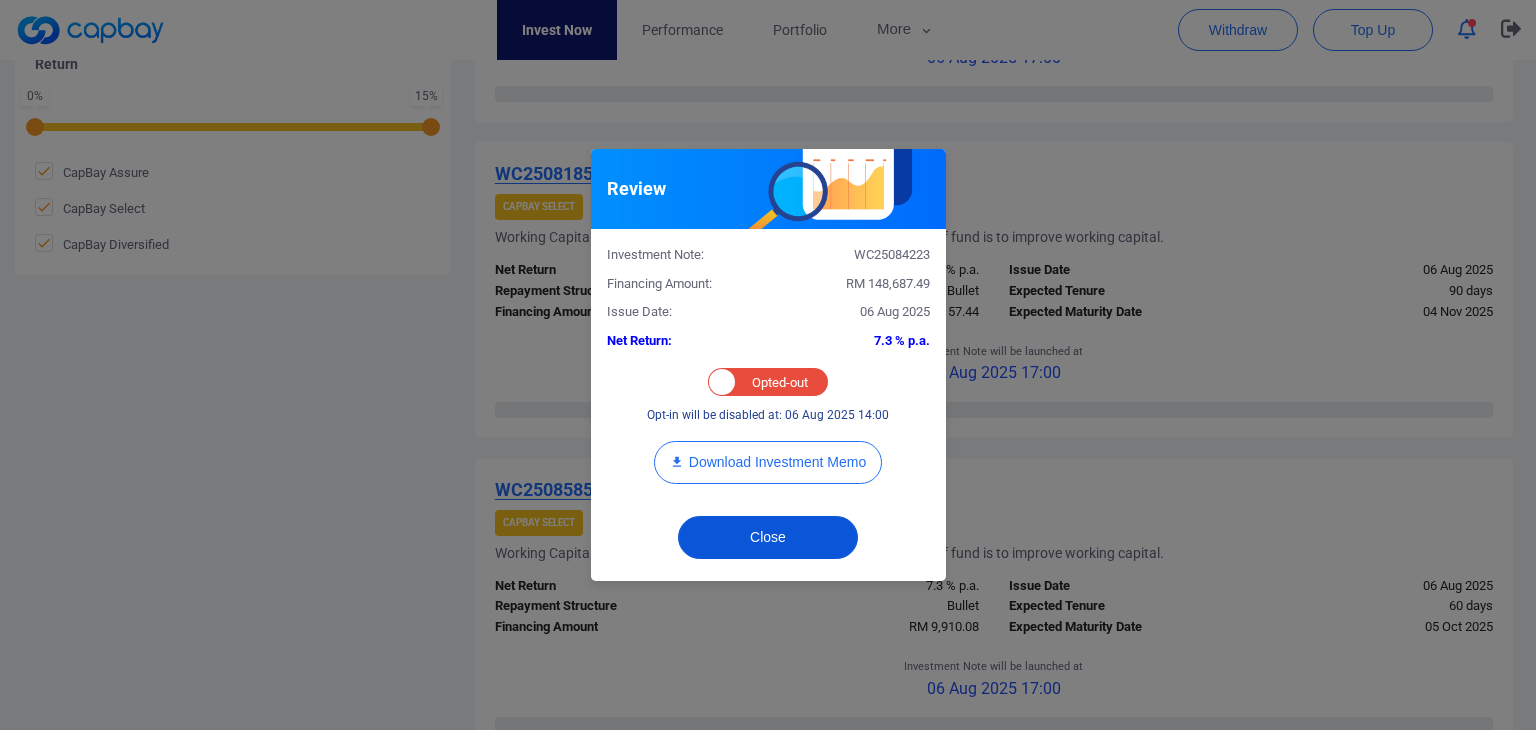 click on "Close" at bounding box center (768, 537) 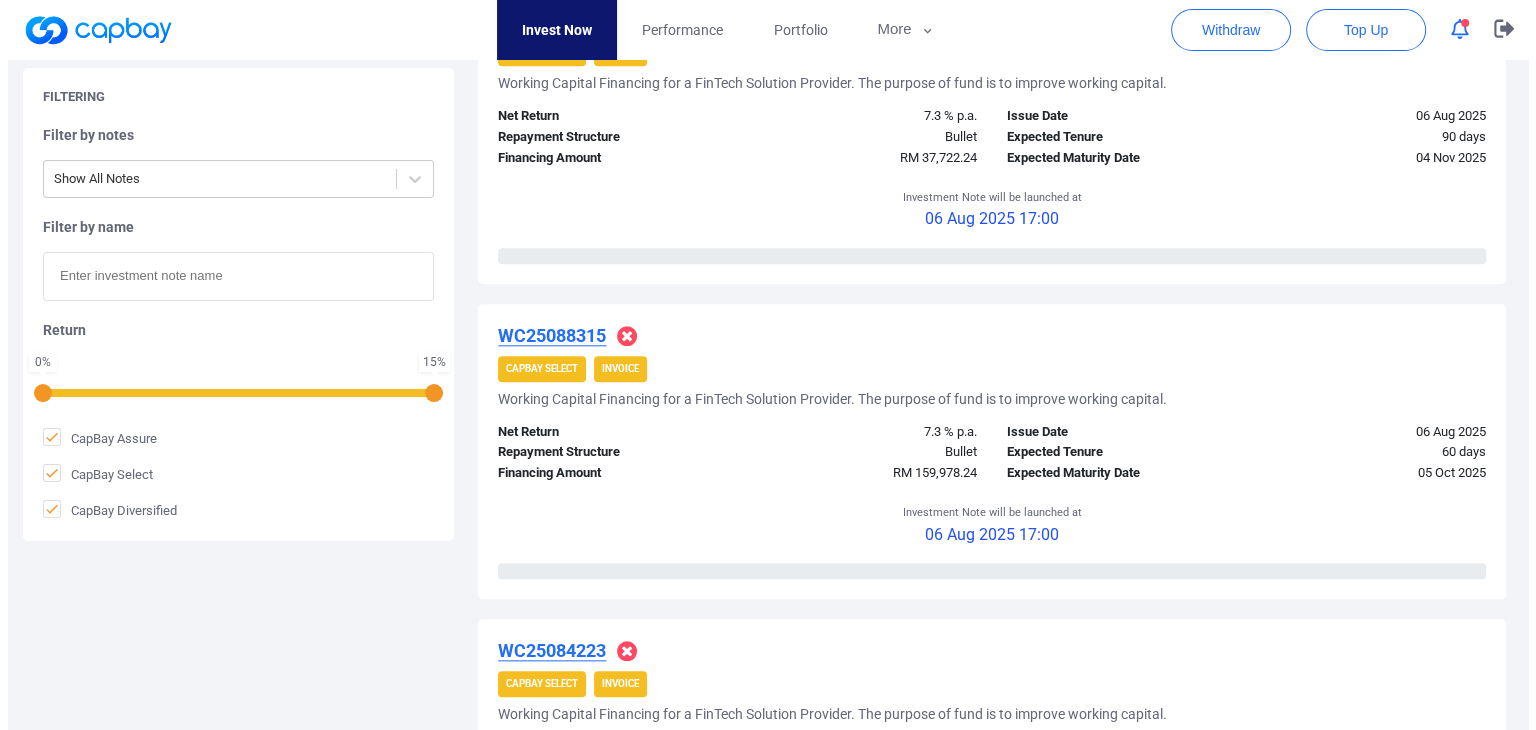 scroll, scrollTop: 2672, scrollLeft: 0, axis: vertical 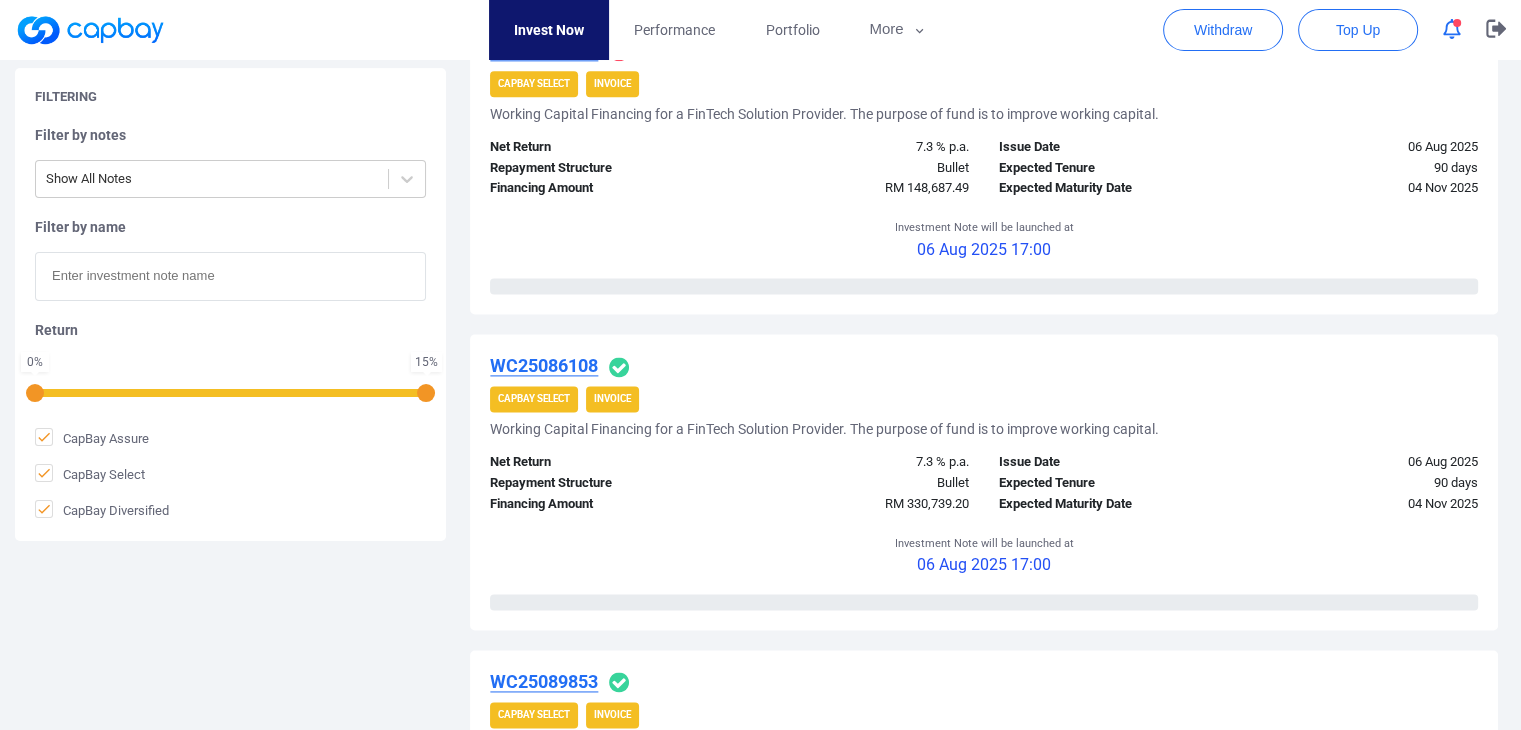 click on "WC25086108 CapBay Select Invoice Working Capital Financing for a FinTech Solution Provider. The purpose of fund is to improve working capital. Net Return 7.3   % p.a. Repayment Structure Bullet Financing Amount RM 330,739.20 Issue Date 06 Aug 2025 Expected Tenure 90   days Expected Maturity Date 04 Nov 2025 0 % Funded Investment Note will be launched at 06 Aug 2025 17:00   0 % Funded" at bounding box center [984, 481] 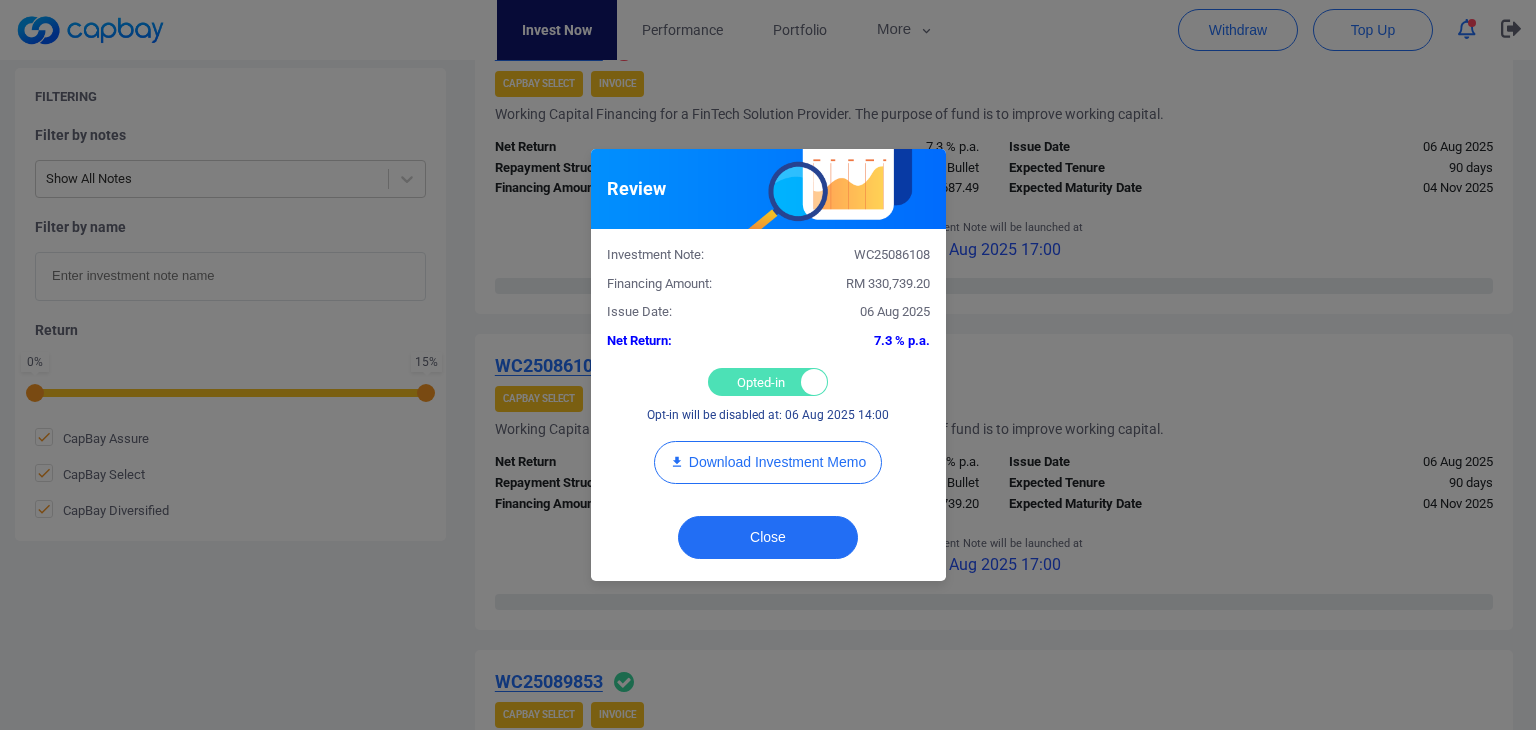 click on "Opted-in Opted-out" at bounding box center (768, 382) 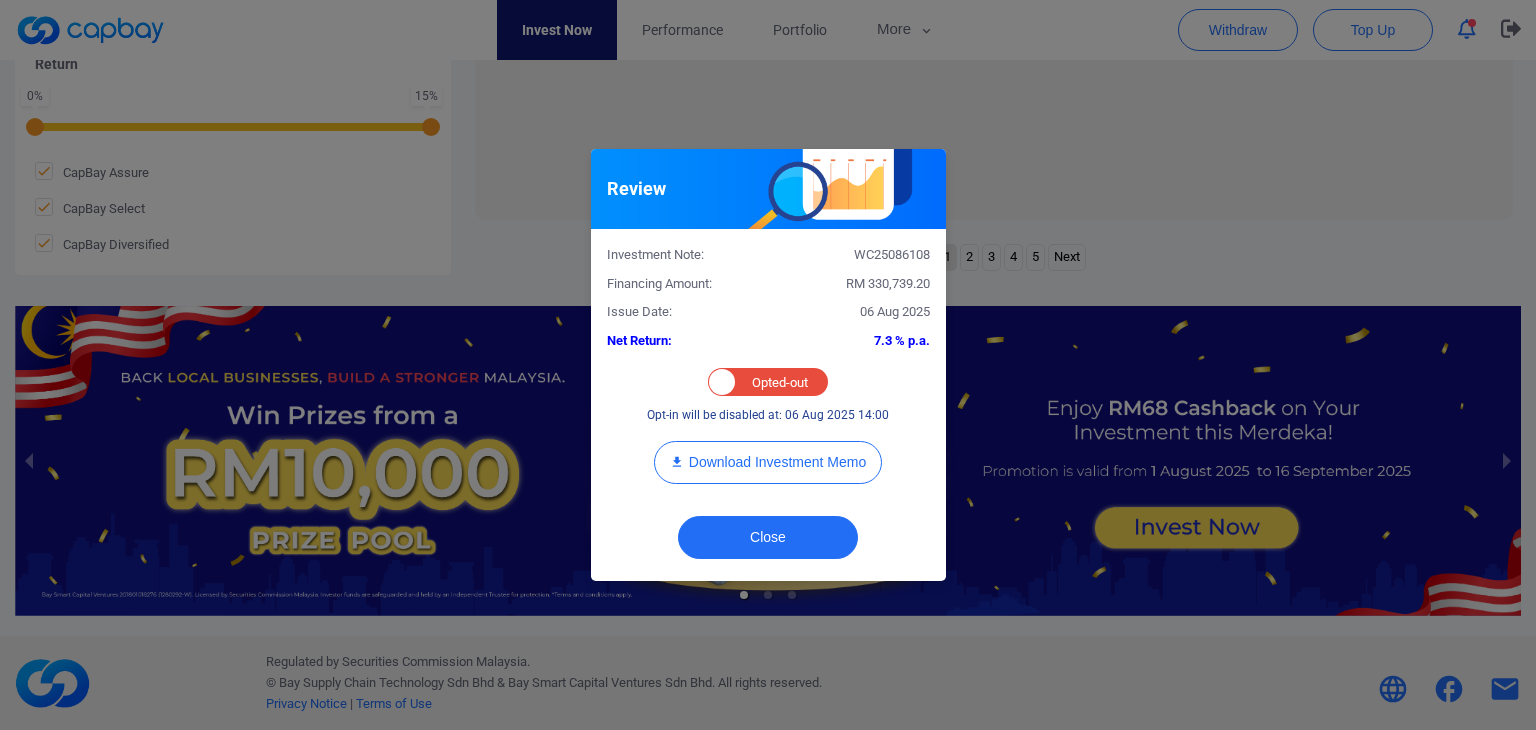 click on "Review Investment Note: WC25086108 Financing Amount: RM 330,739.20 Issue Date: 06 Aug 2025 Net Return: 7.3   % p.a. Opted-in Opted-out Opt-in will be disabled at:   06 Aug 2025 14:00 Download Investment Memo Close" at bounding box center [768, 365] 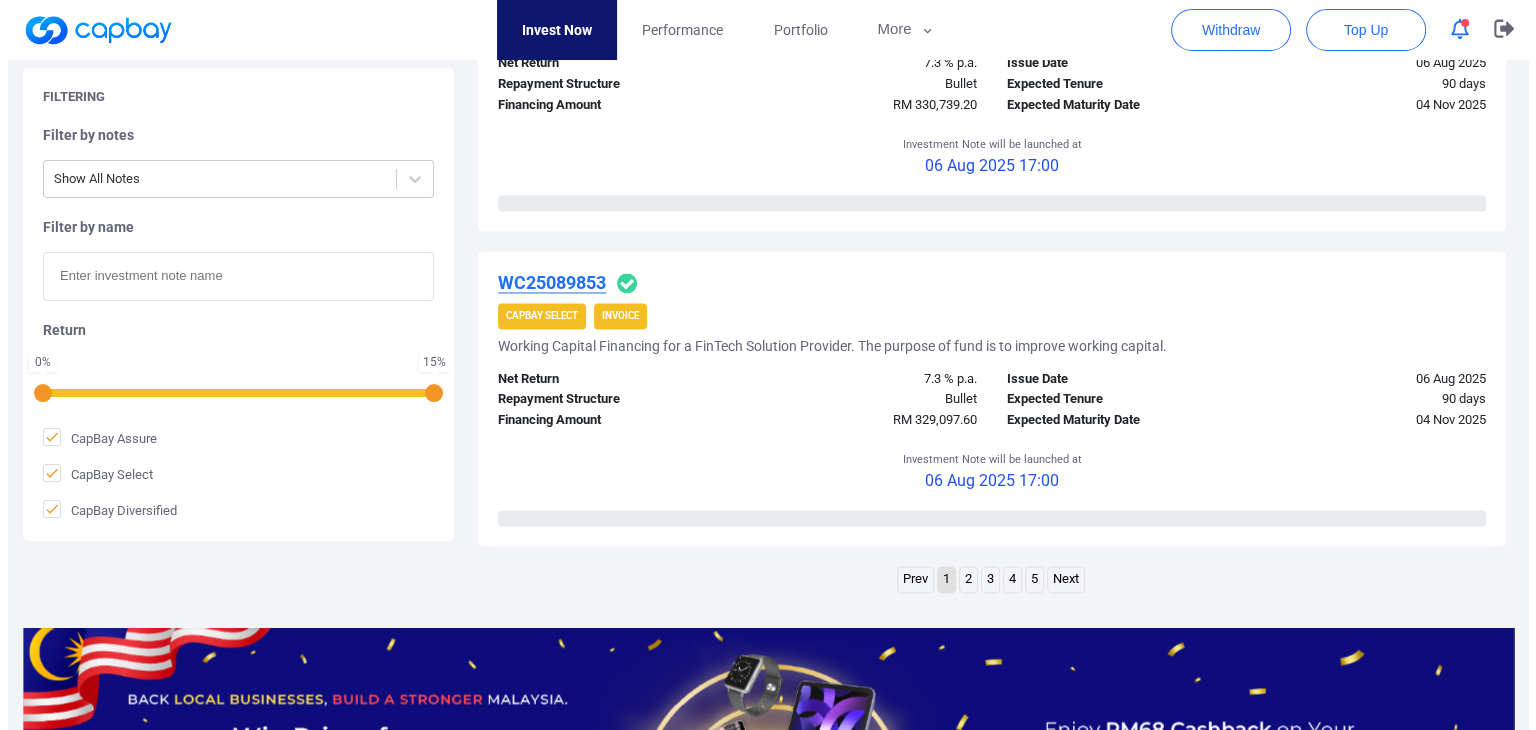 scroll, scrollTop: 3072, scrollLeft: 0, axis: vertical 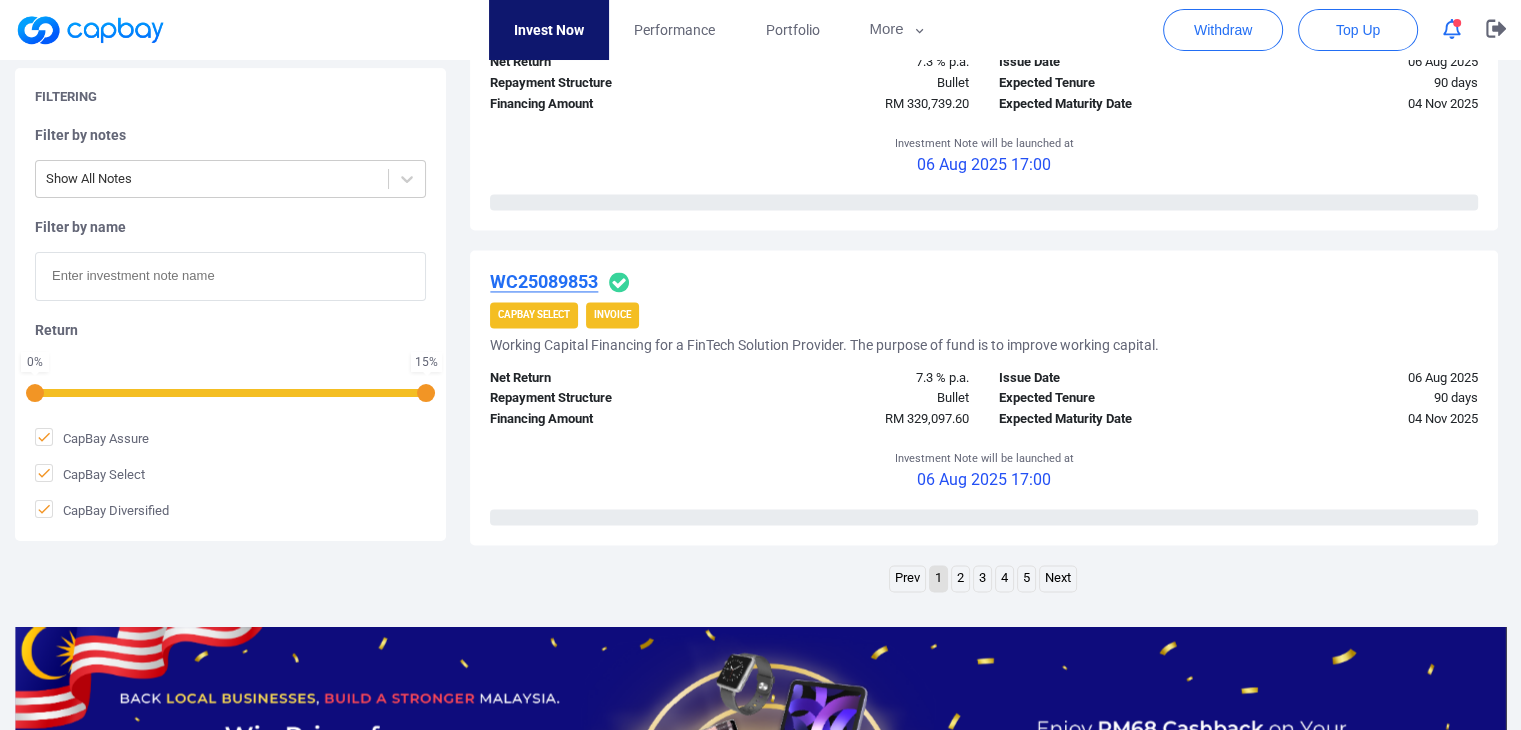 click on "WC25089853" at bounding box center [544, 281] 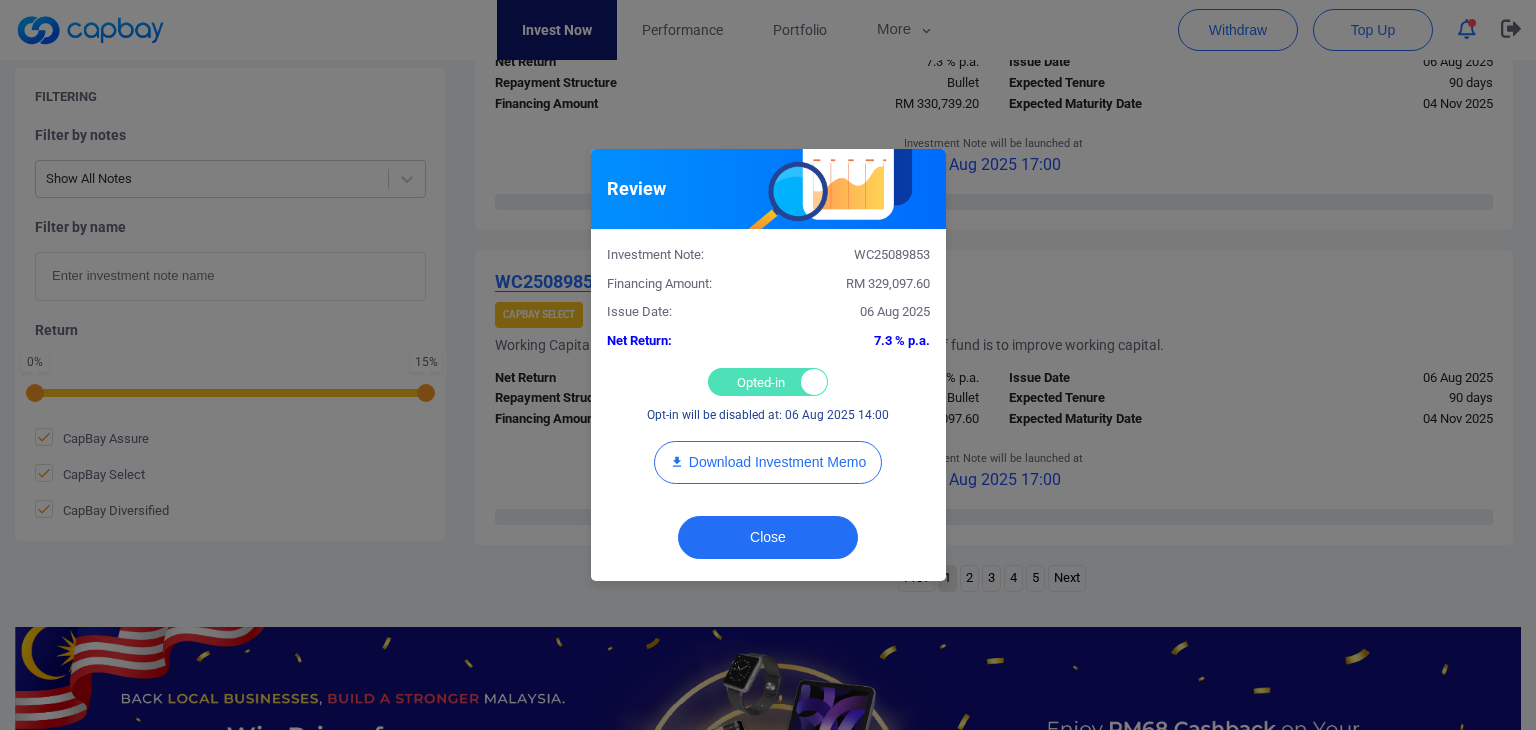 click on "Opted-in Opted-out" at bounding box center [768, 382] 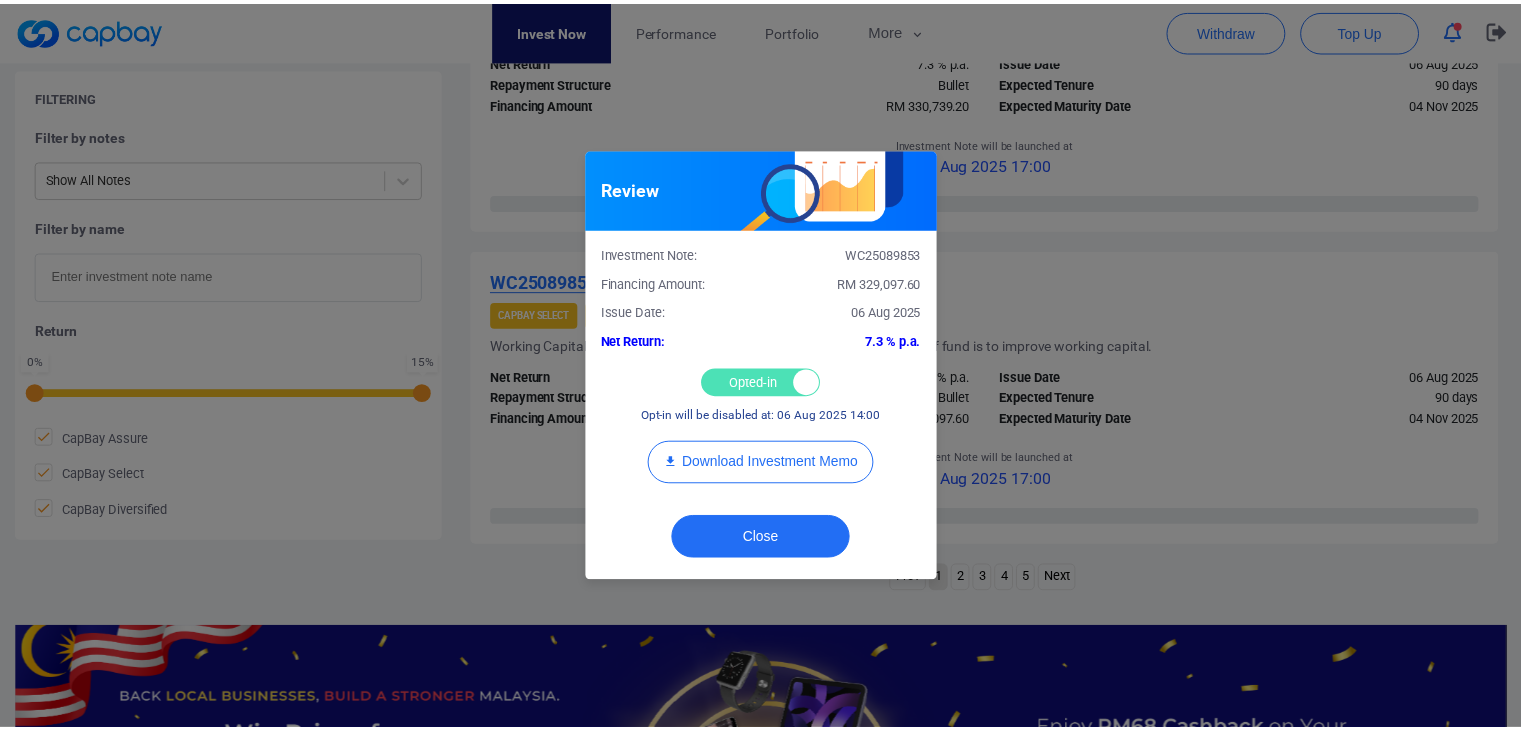 scroll, scrollTop: 651, scrollLeft: 0, axis: vertical 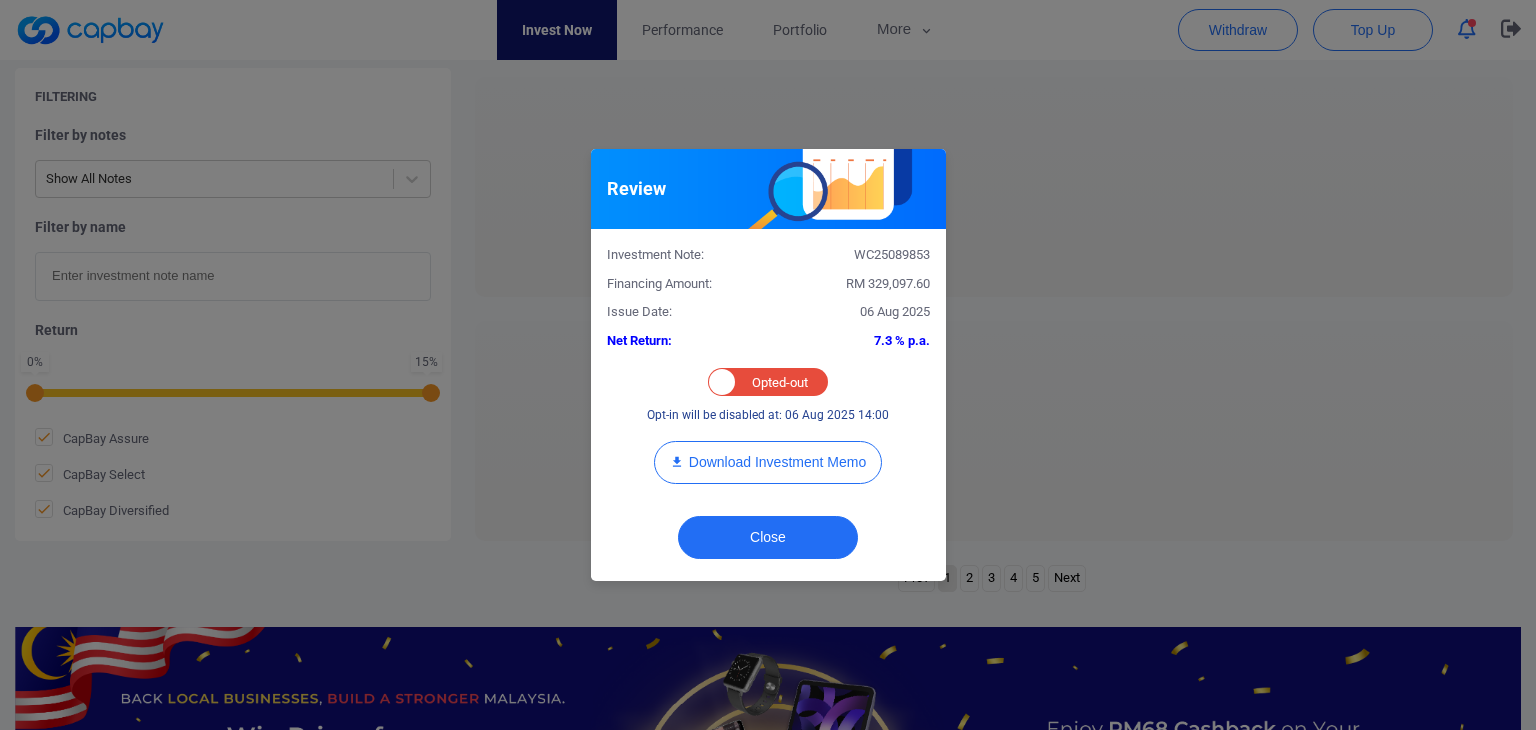 click on "Review Investment Note: WC25089853 Financing Amount: RM 329,097.60 Issue Date: 06 Aug 2025 Net Return: 7.3   % p.a. Opted-in Opted-out Opt-in will be disabled at:   06 Aug 2025 14:00 Download Investment Memo Close" at bounding box center (768, 365) 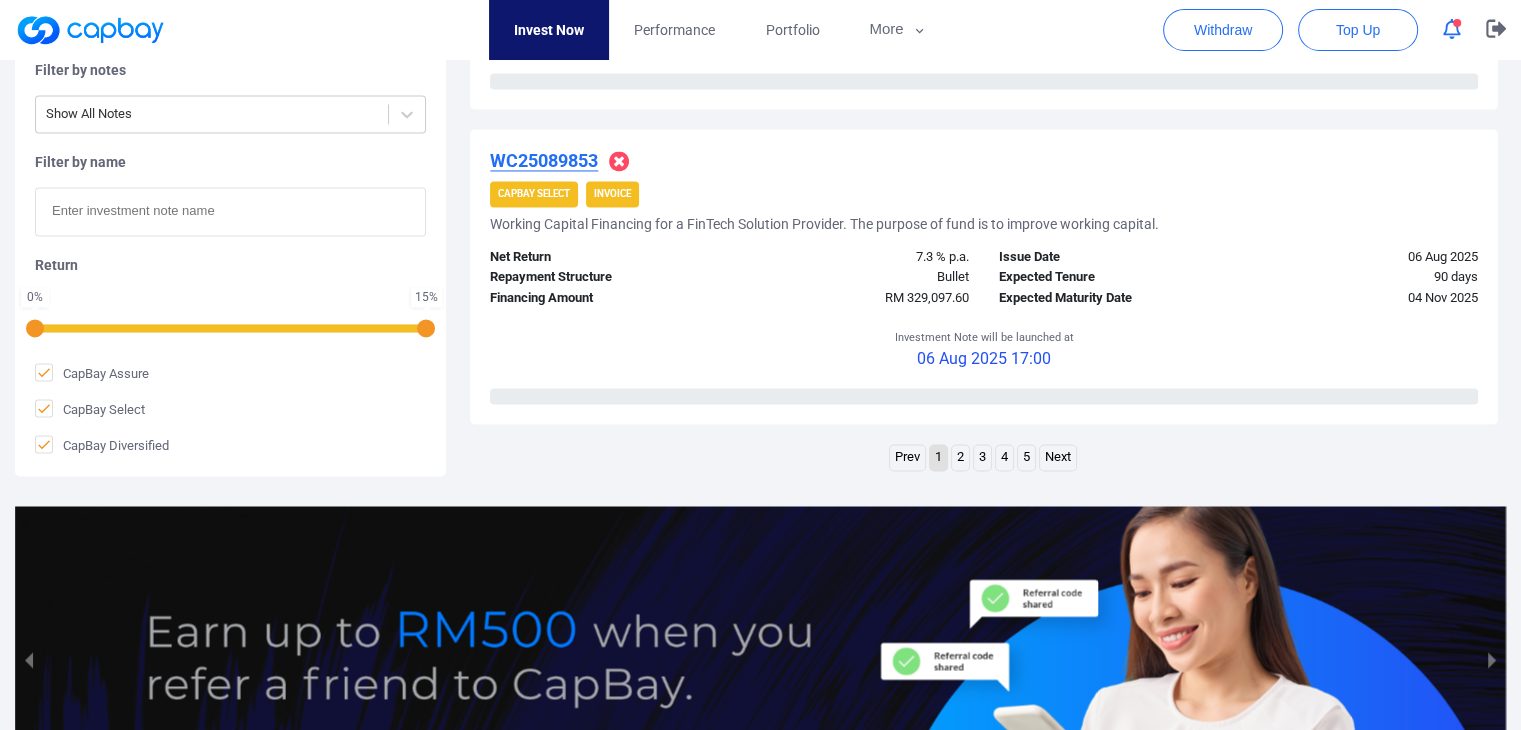 scroll, scrollTop: 3390, scrollLeft: 0, axis: vertical 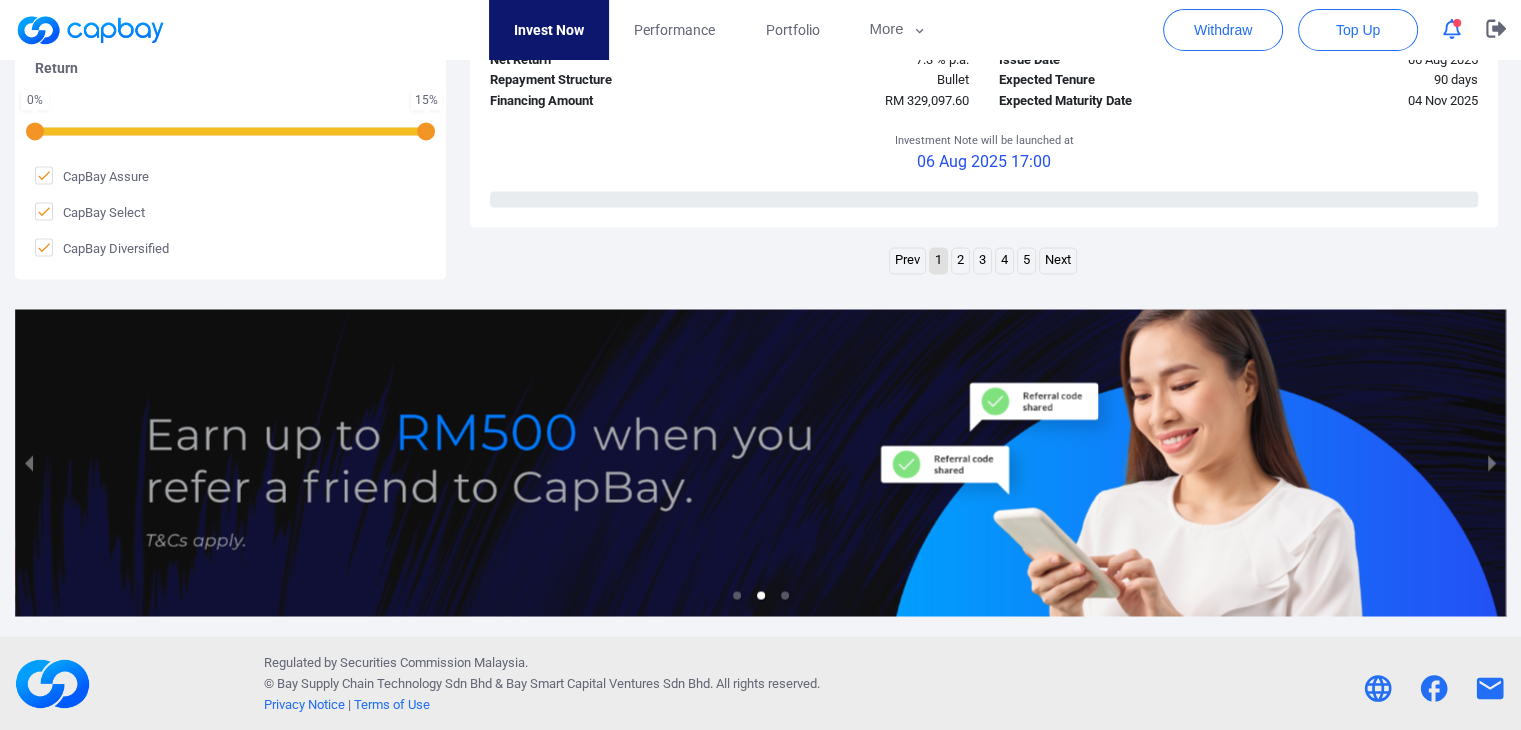 click on "2" at bounding box center [960, 260] 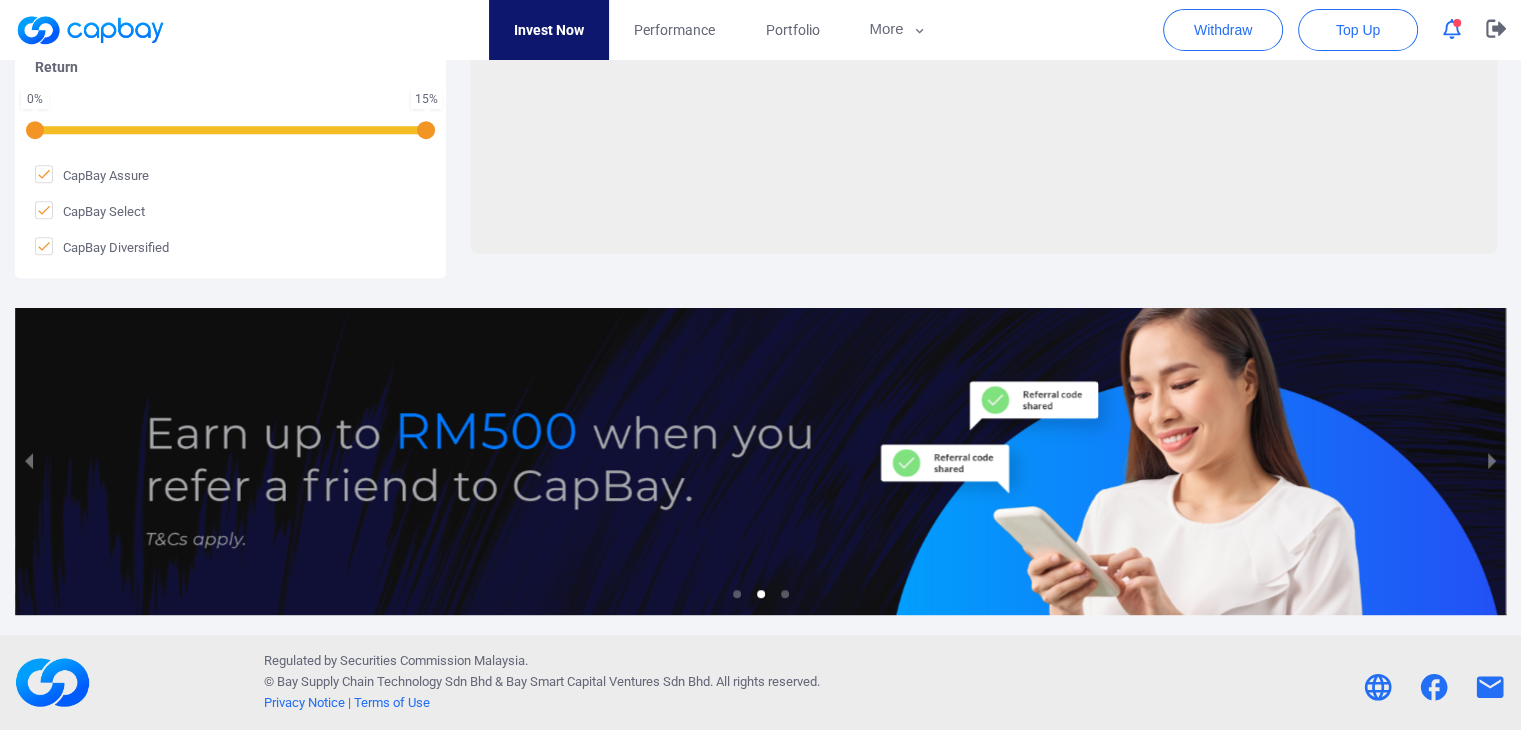 scroll, scrollTop: 937, scrollLeft: 0, axis: vertical 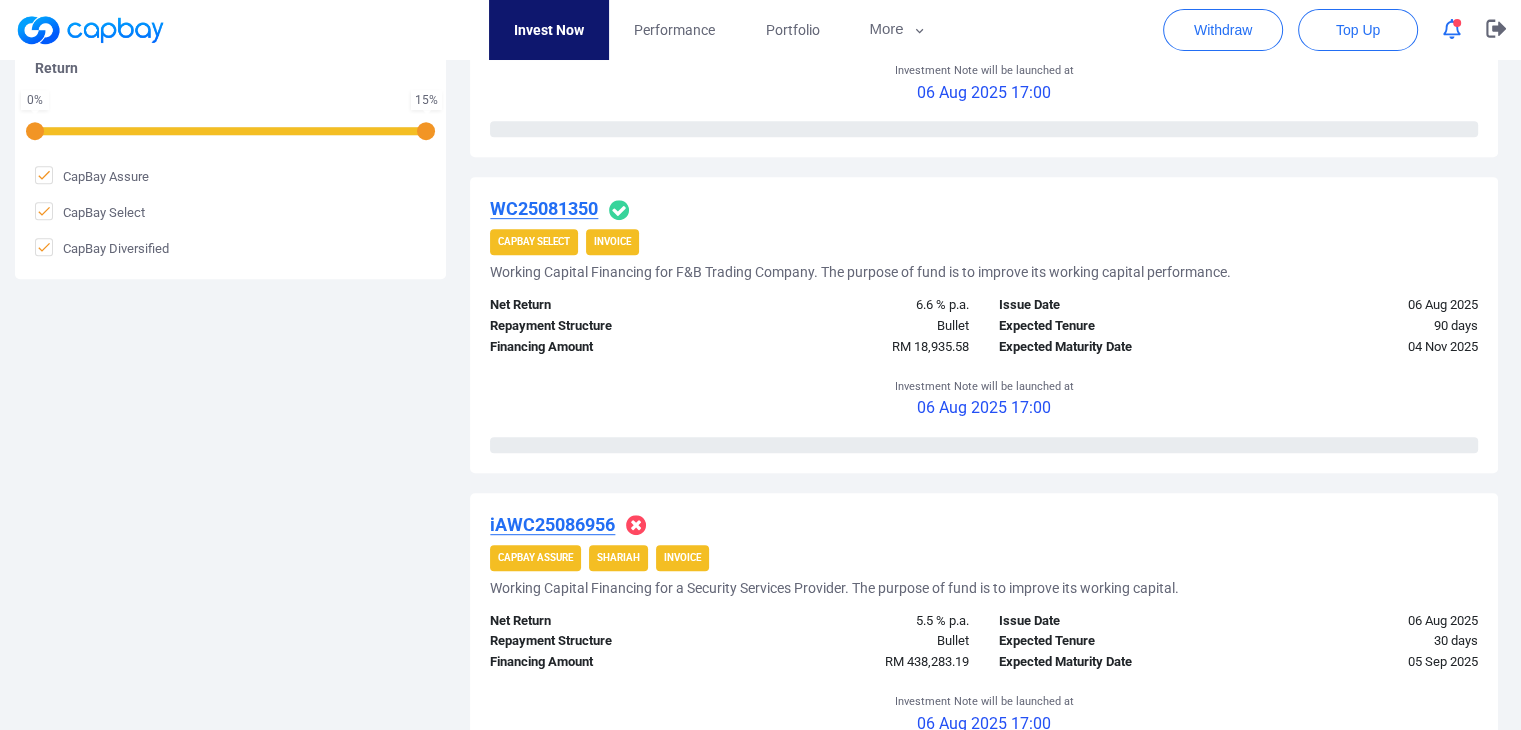 click on "WC25081350 CapBay Select Invoice Working Capital Financing for F&B Trading Company. The purpose of fund is to improve its working capital performance. Net Return 6.6   % p.a. Repayment Structure Bullet Financing Amount RM 18,935.58 Issue Date 06 Aug 2025 Expected Tenure 90   days Expected Maturity Date 04 Nov 2025 0 % Funded Investment Note will be launched at 06 Aug 2025 17:00   0 % Funded" at bounding box center (984, 324) 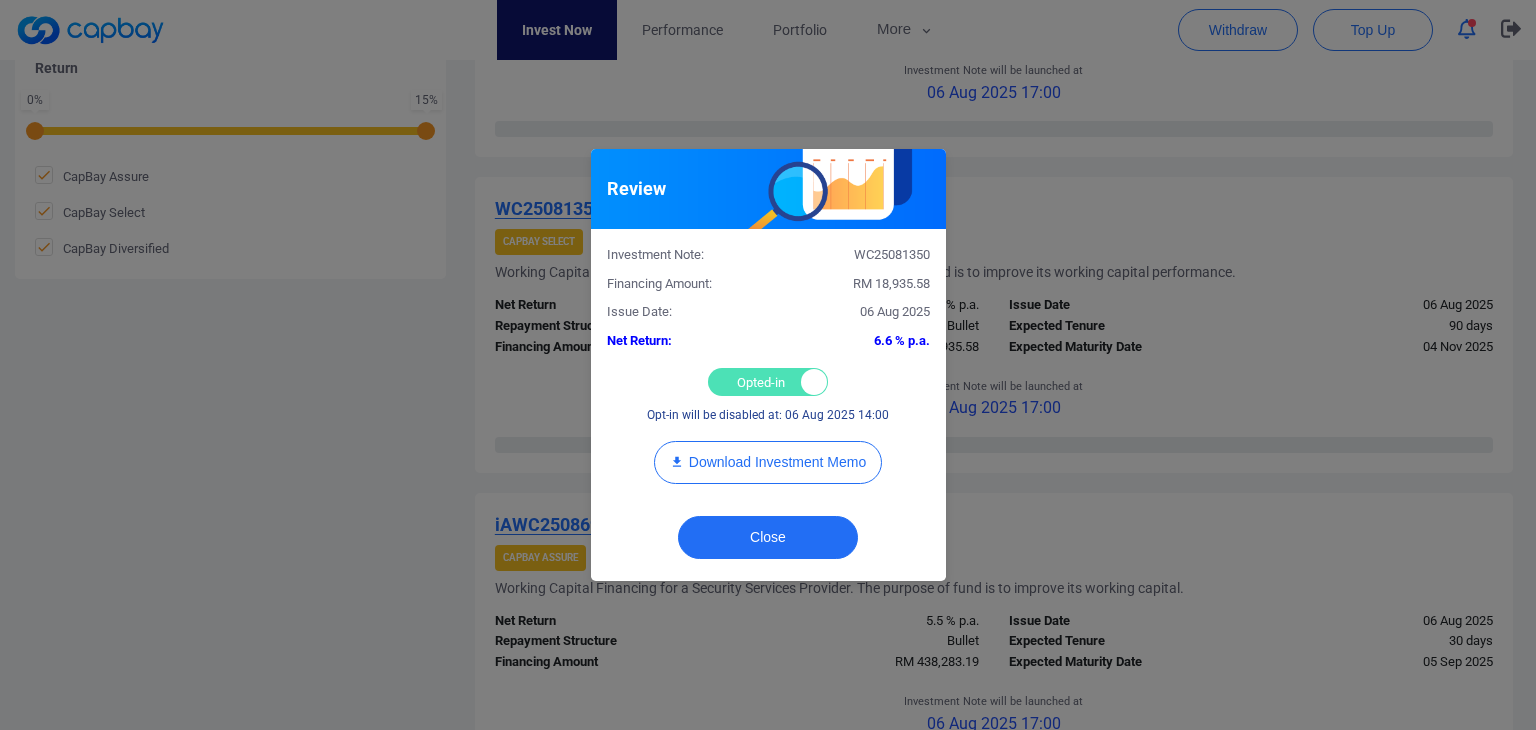click on "Opted-in Opted-out" at bounding box center (768, 382) 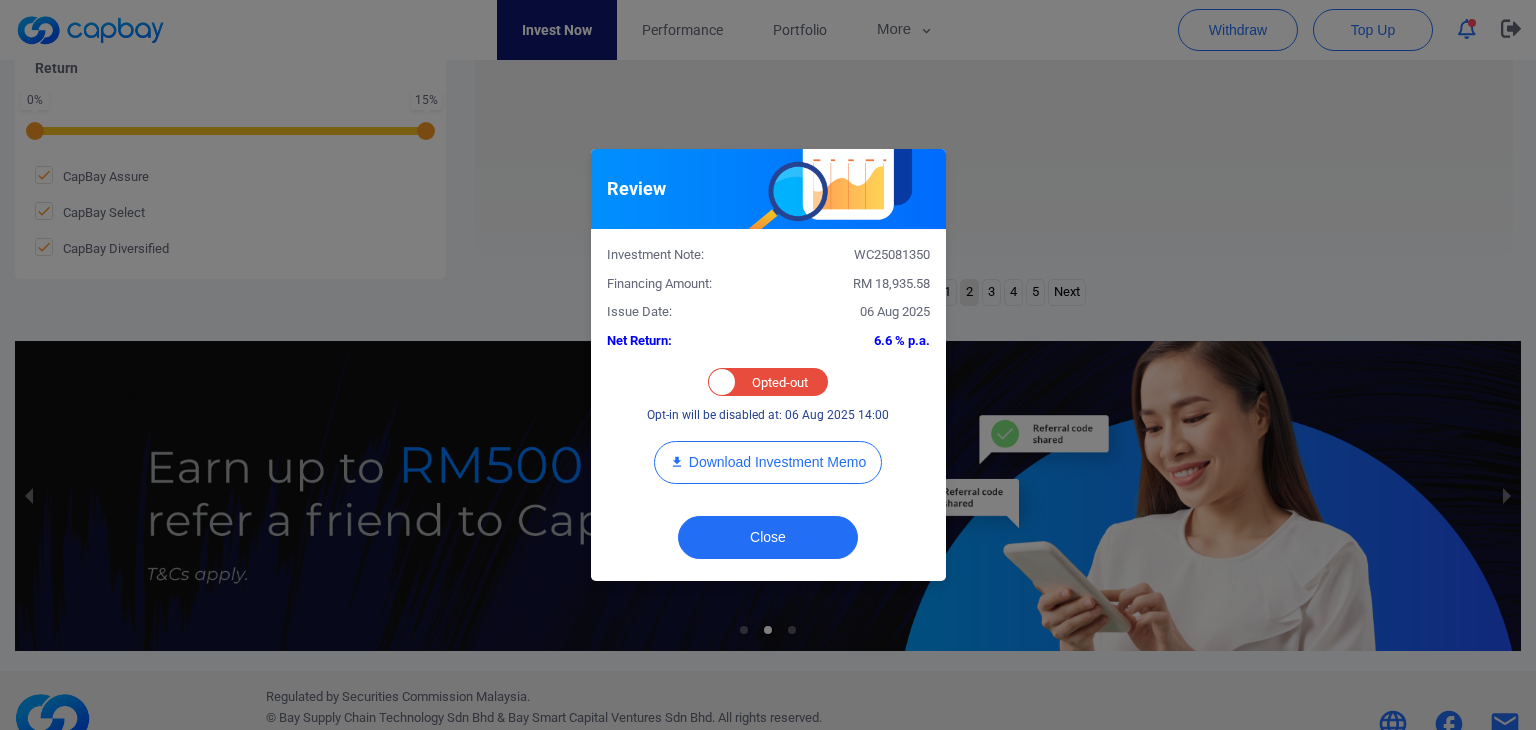 click on "Review Investment Note: WC25081350 Financing Amount: RM 18,935.58 Issue Date: 06 Aug 2025 Net Return: 6.6   % p.a. Opted-in Opted-out Opt-in will be disabled at:   06 Aug 2025 14:00 Download Investment Memo Close" at bounding box center (768, 365) 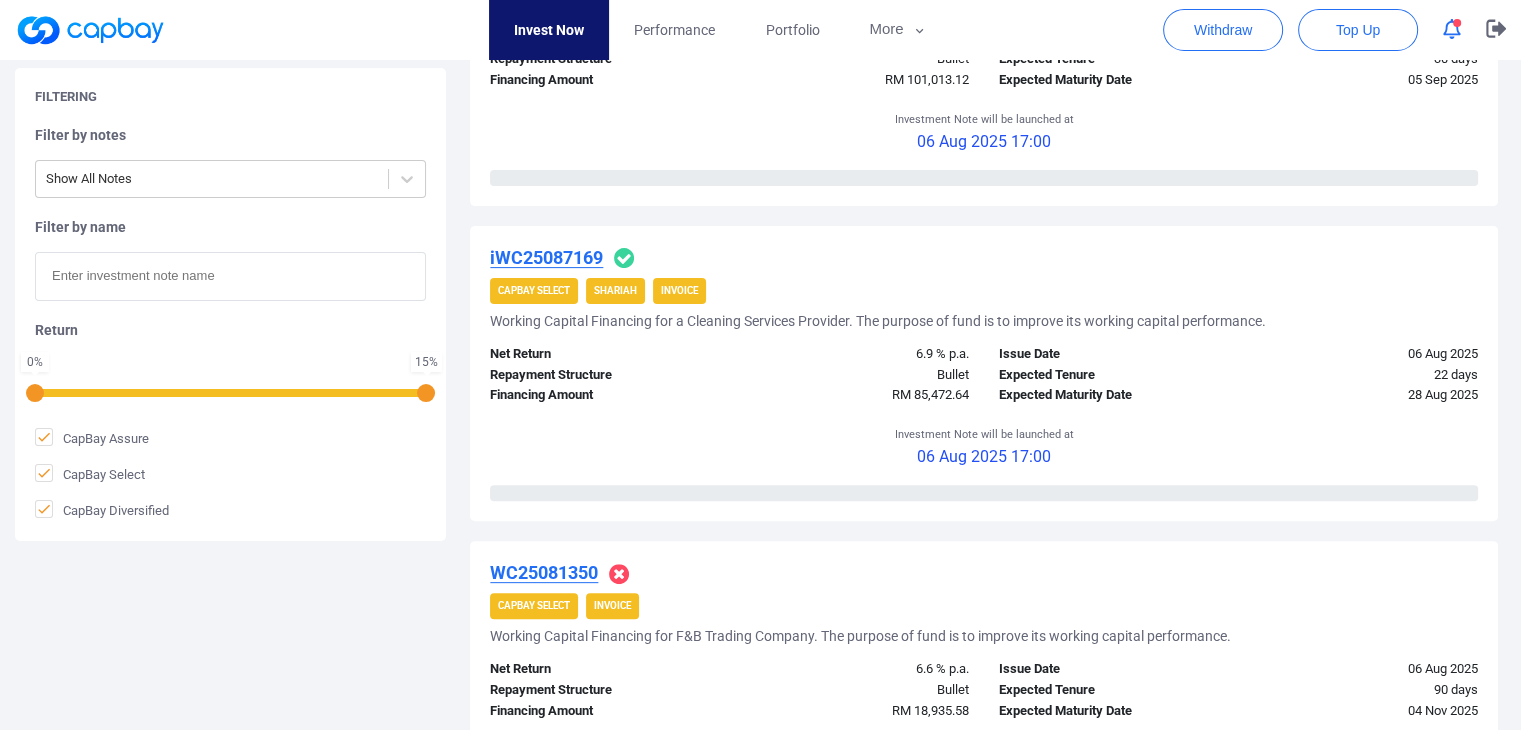 scroll, scrollTop: 337, scrollLeft: 0, axis: vertical 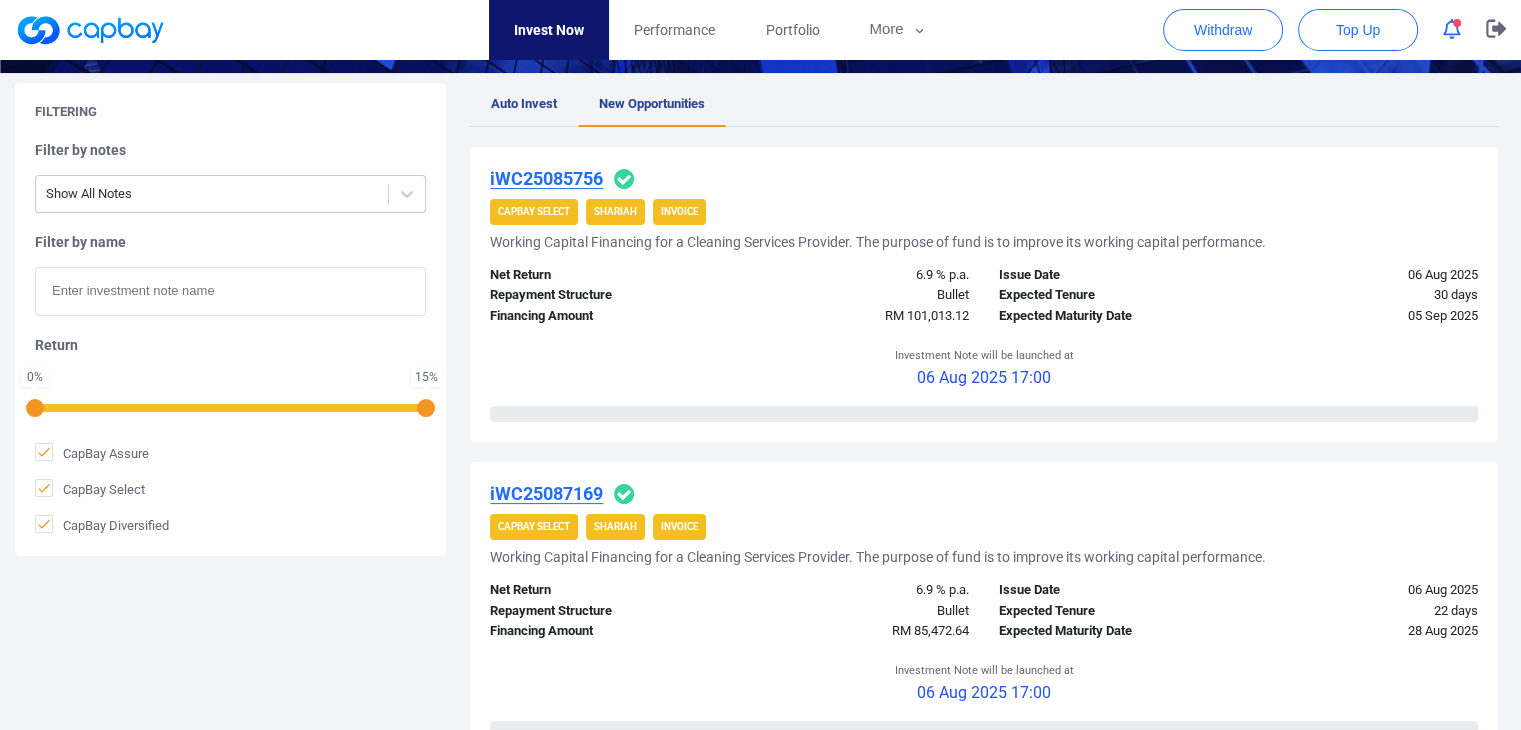 click on "iWC25085756" at bounding box center (546, 178) 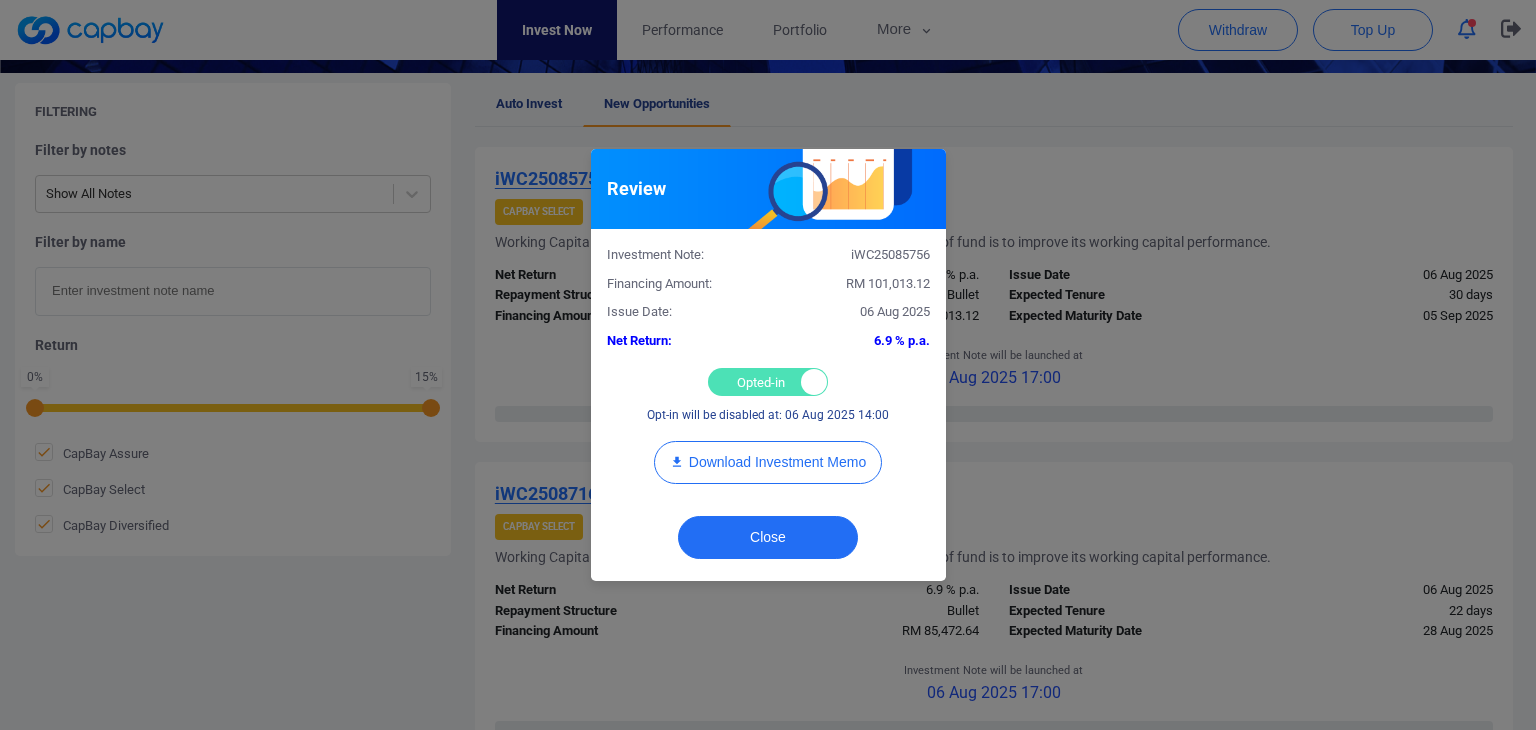 click on "Investment Note: iWC25085756 Financing Amount: RM 101,013.12 Issue Date: 06 Aug 2025 Net Return: 6.9   % p.a. Opted-in Opted-out Opt-in will be disabled at:   06 Aug 2025 14:00 Download Investment Memo" at bounding box center [768, 366] 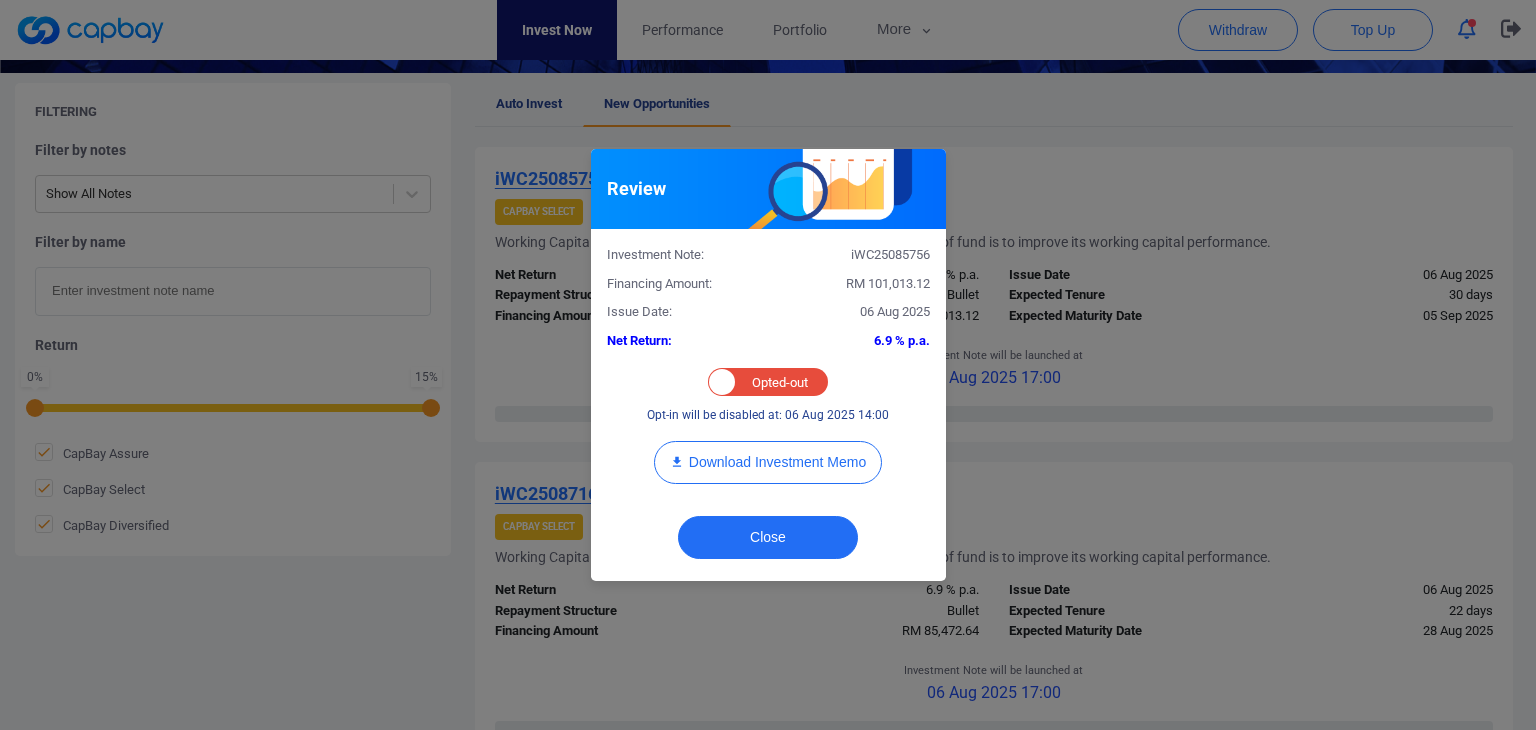 click on "Review Investment Note: iWC25085756 Financing Amount: RM 101,013.12 Issue Date: 06 Aug 2025 Net Return: 6.9   % p.a. Opted-in Opted-out Opt-in will be disabled at:   06 Aug 2025 14:00 Download Investment Memo Close" at bounding box center [768, 365] 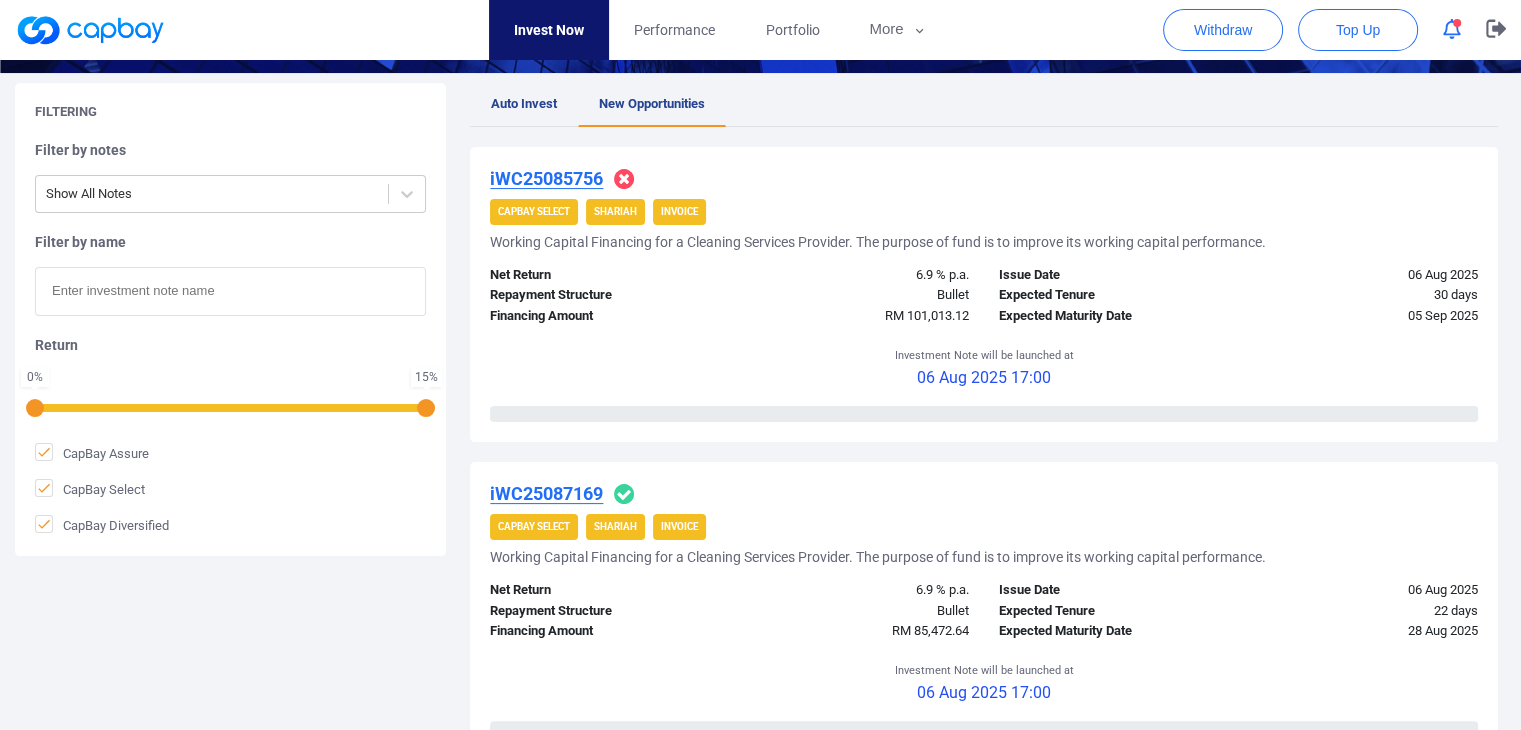 click on "iWC25087169" at bounding box center (546, 493) 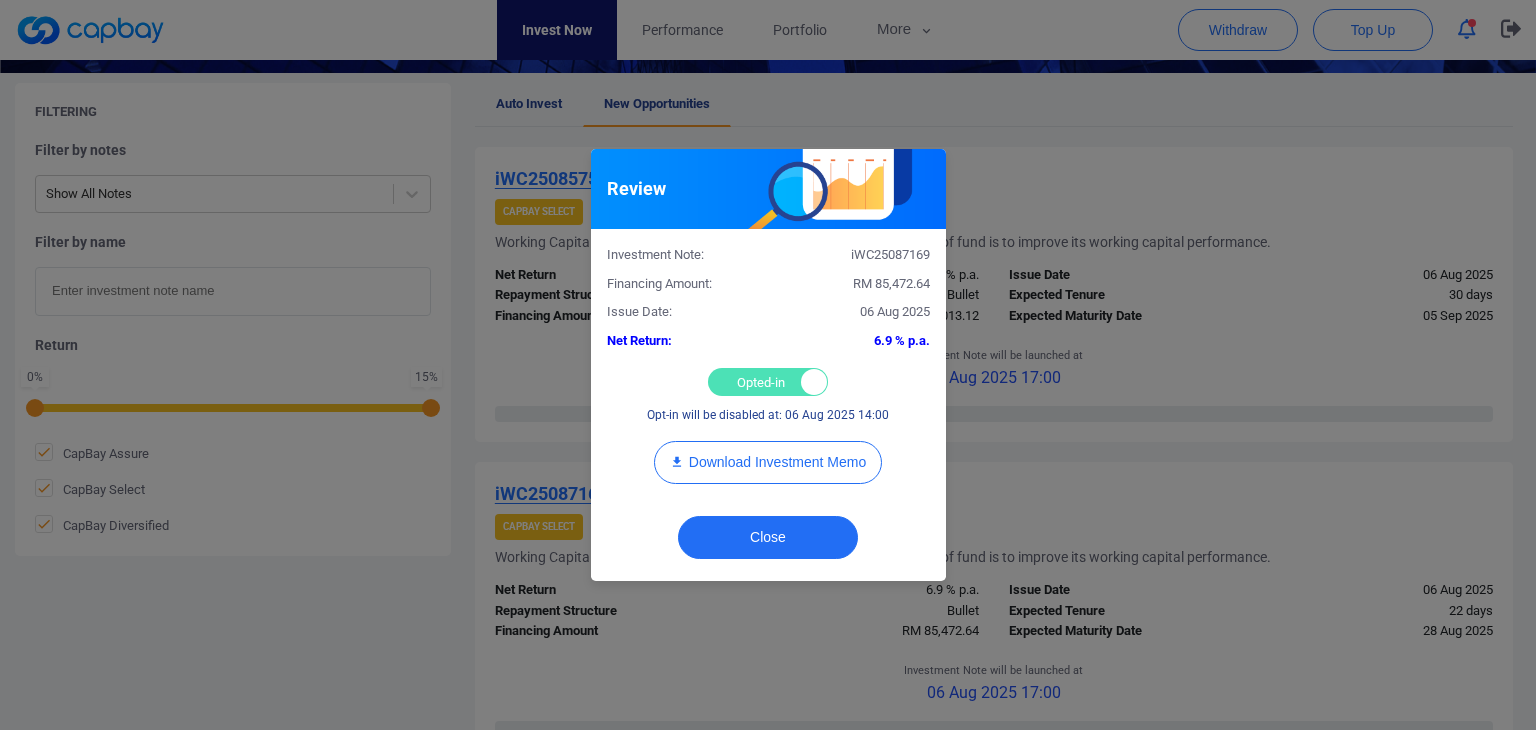 click on "Opted-in Opted-out" at bounding box center (768, 382) 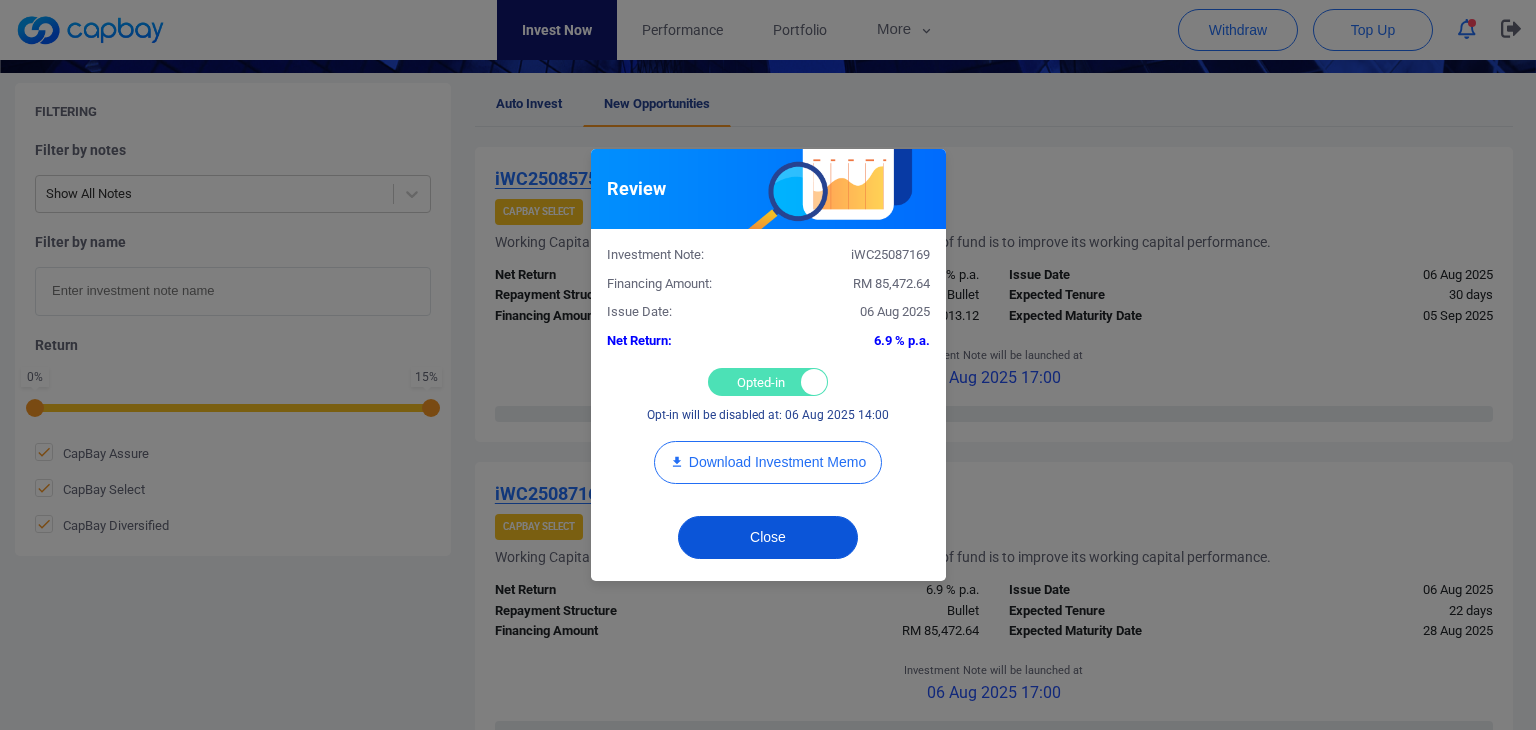 checkbox on "false" 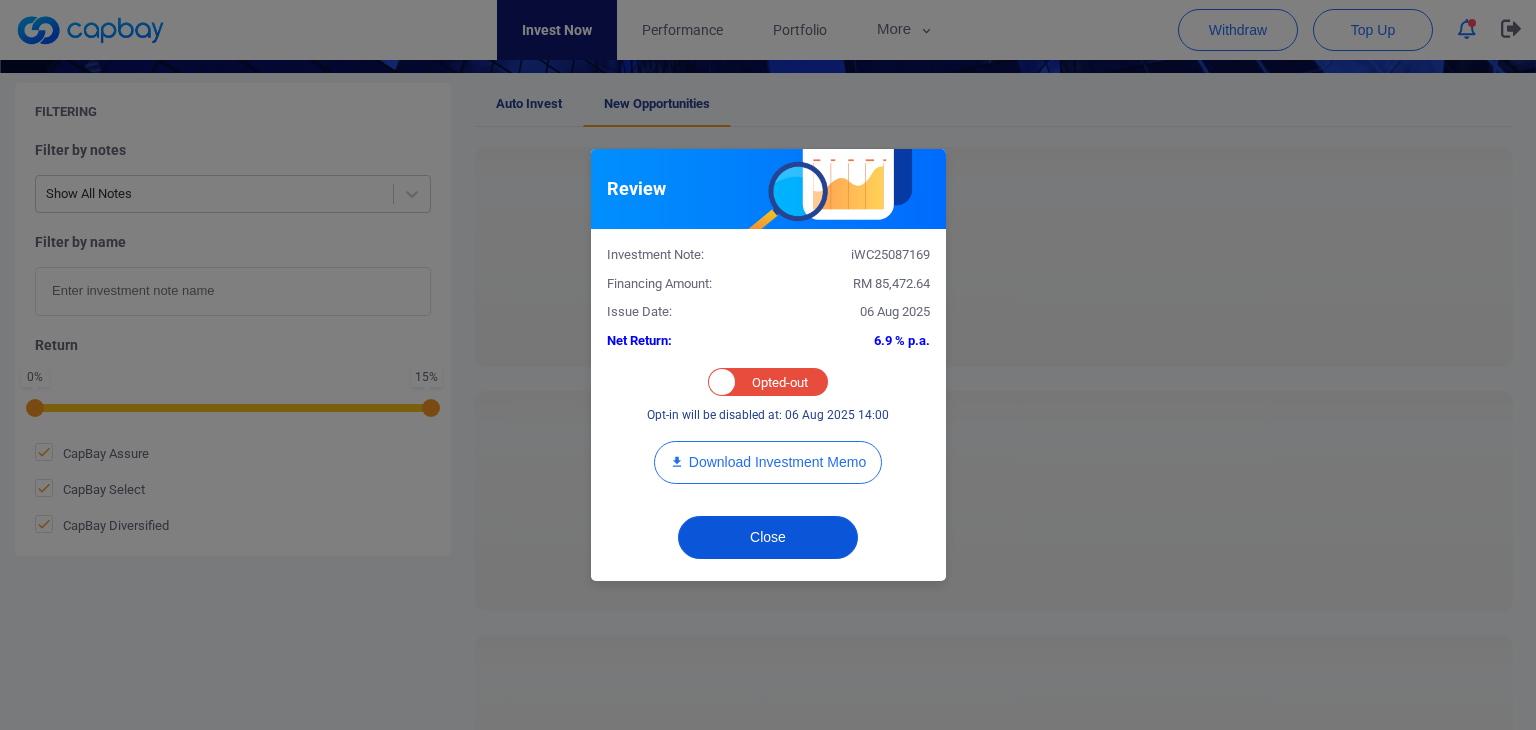 click on "Close" at bounding box center [768, 537] 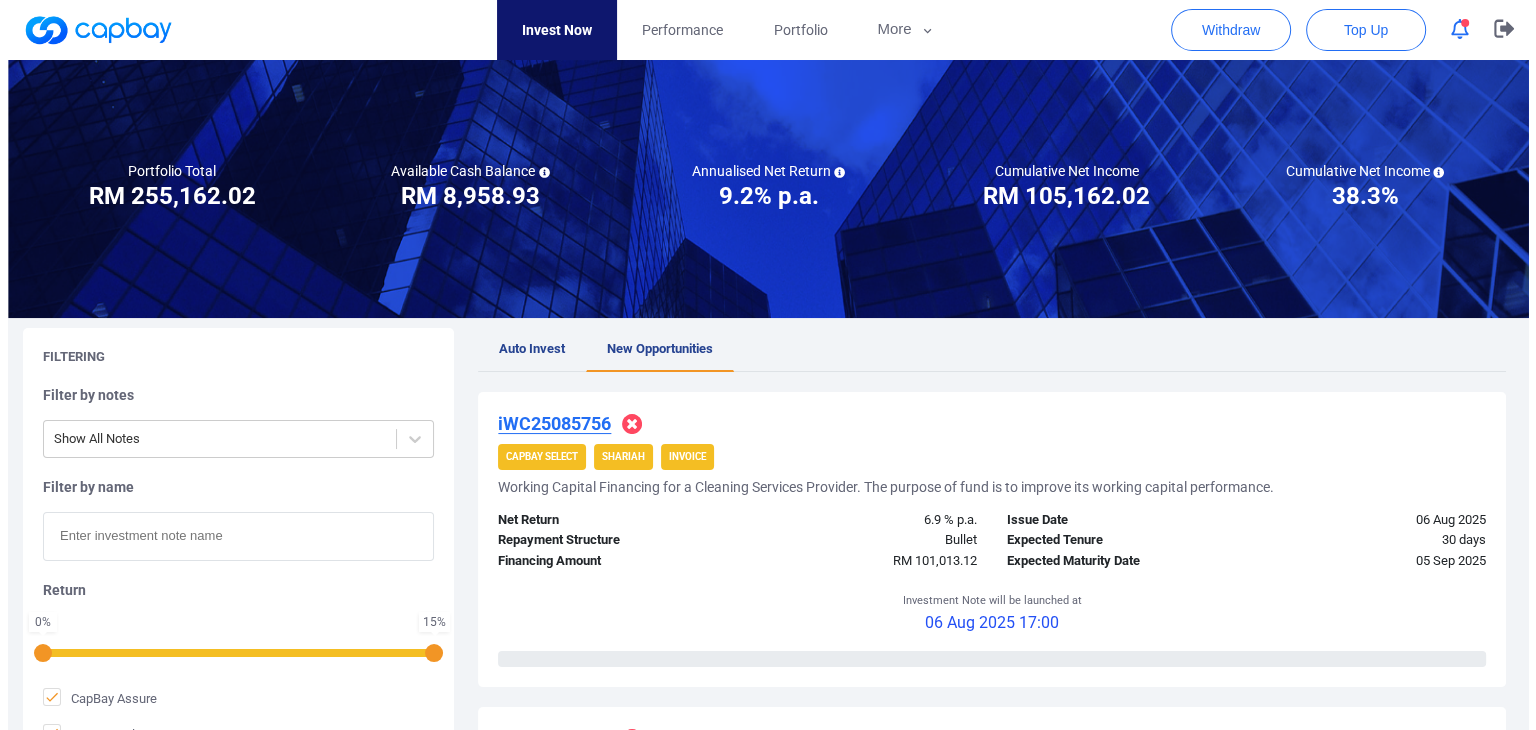scroll, scrollTop: 0, scrollLeft: 0, axis: both 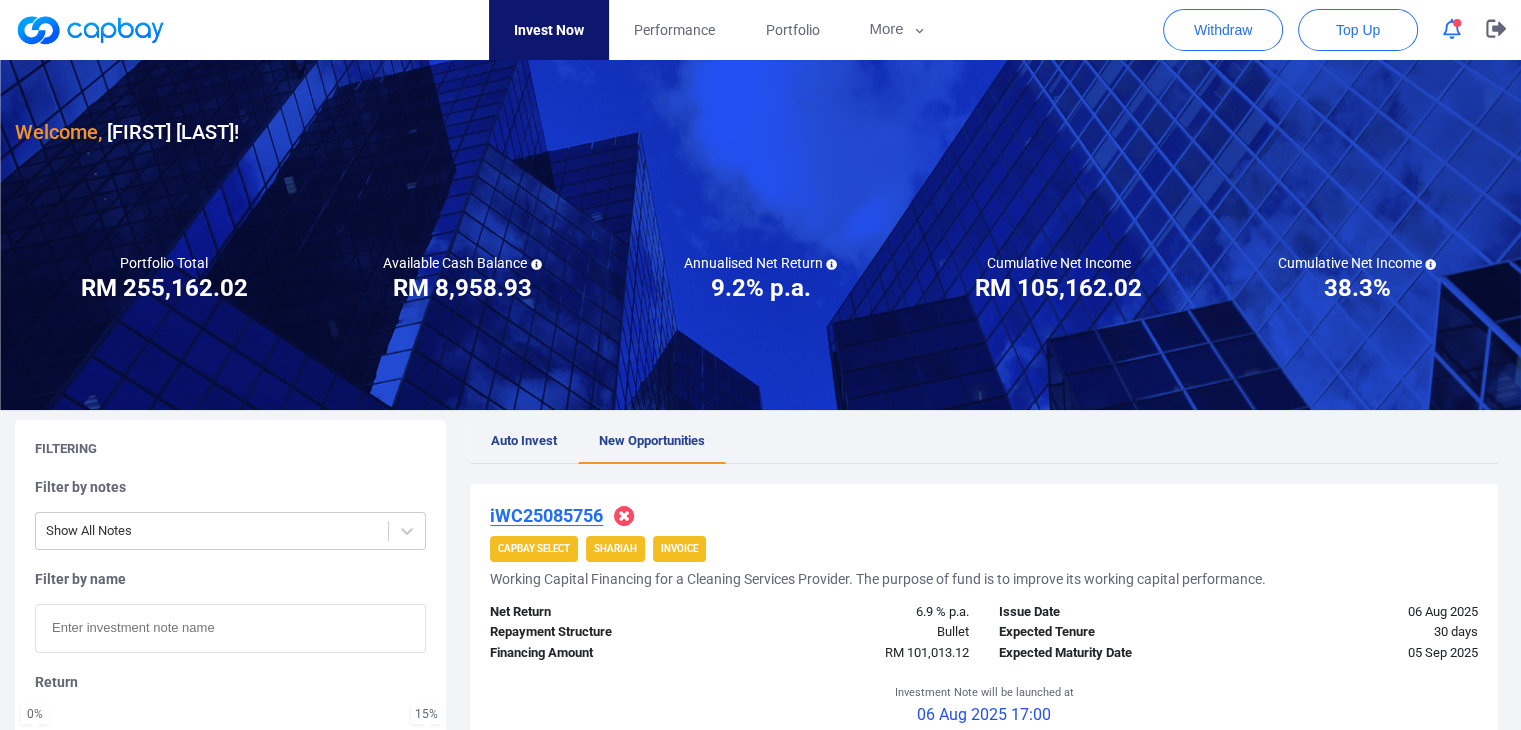 click on "Auto Invest" at bounding box center [524, 440] 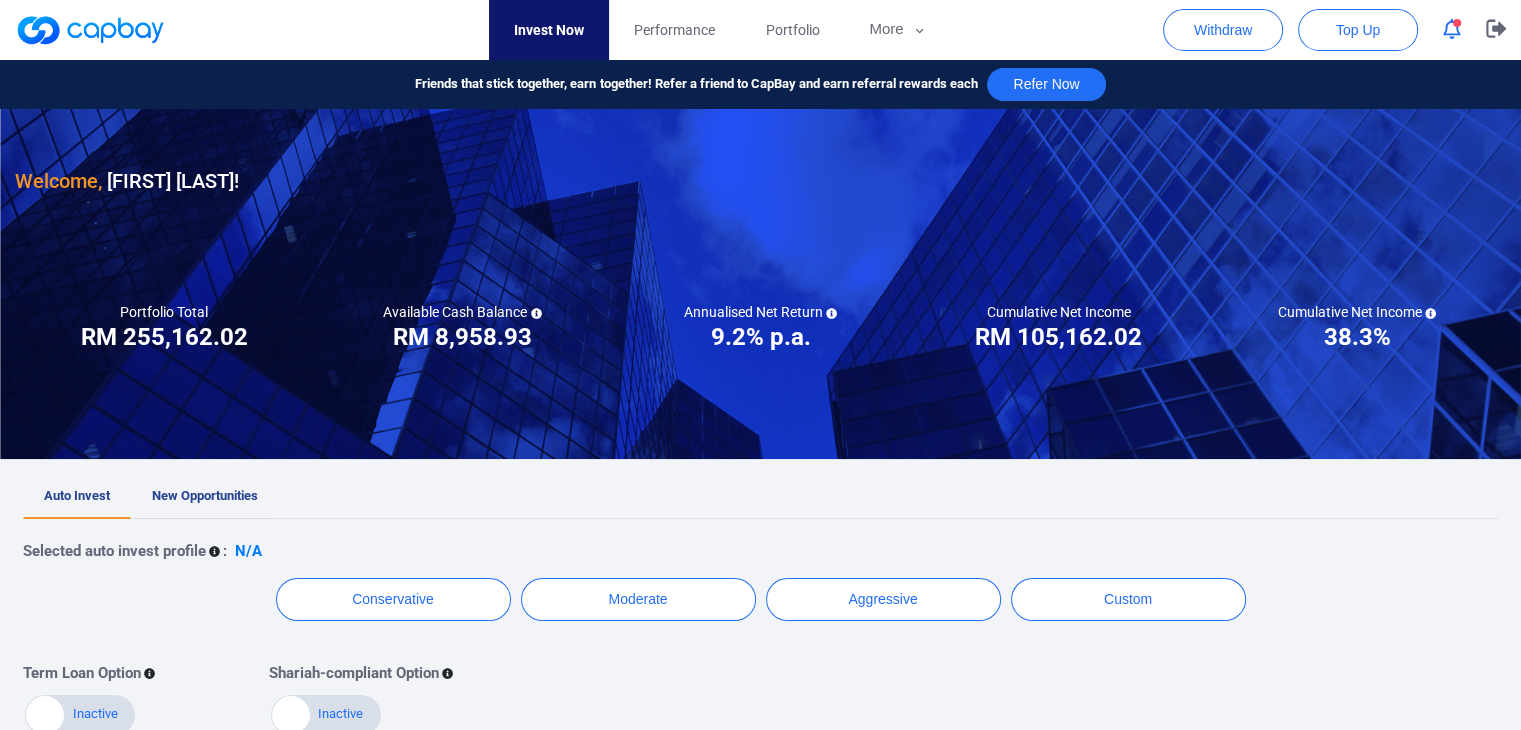 click on "New Opportunities" at bounding box center [205, 495] 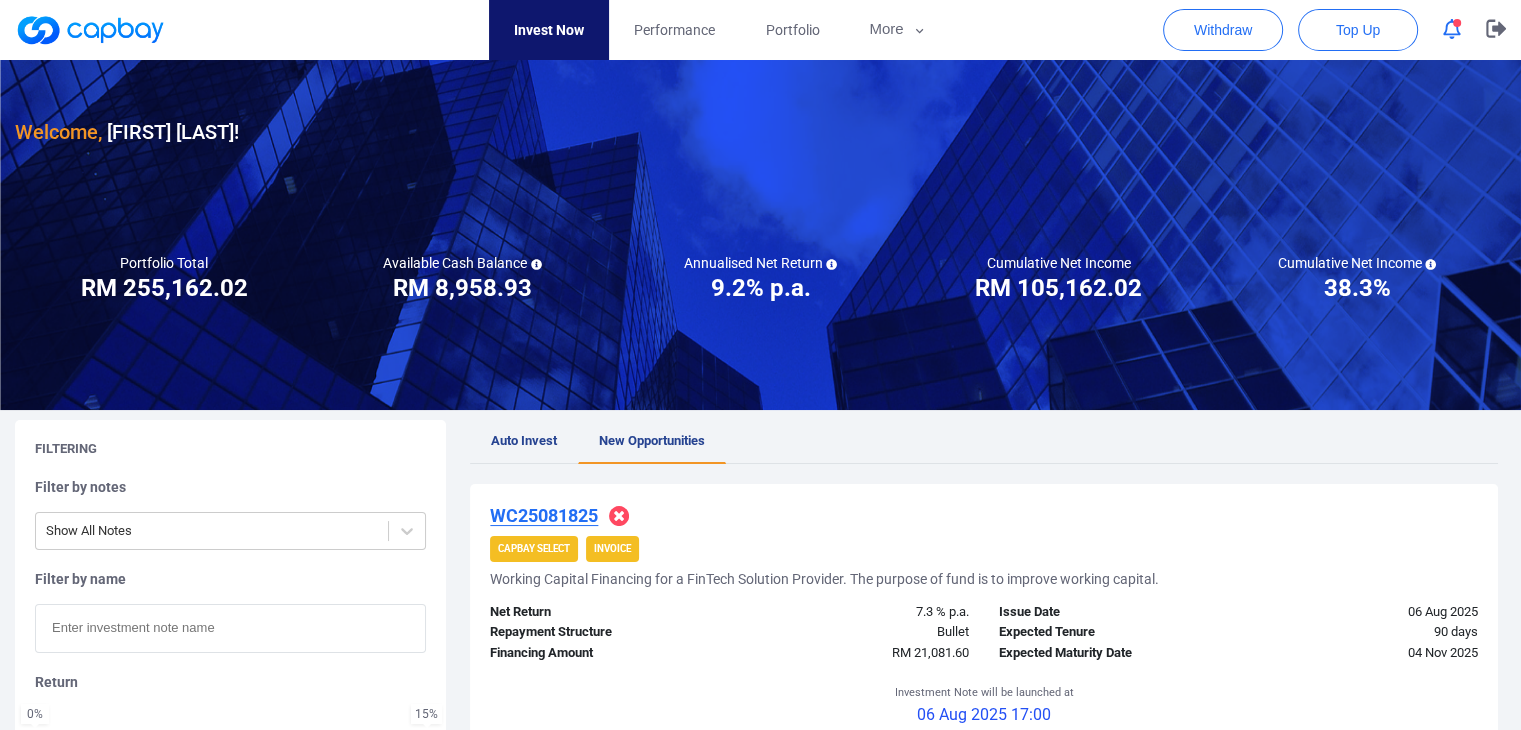 click 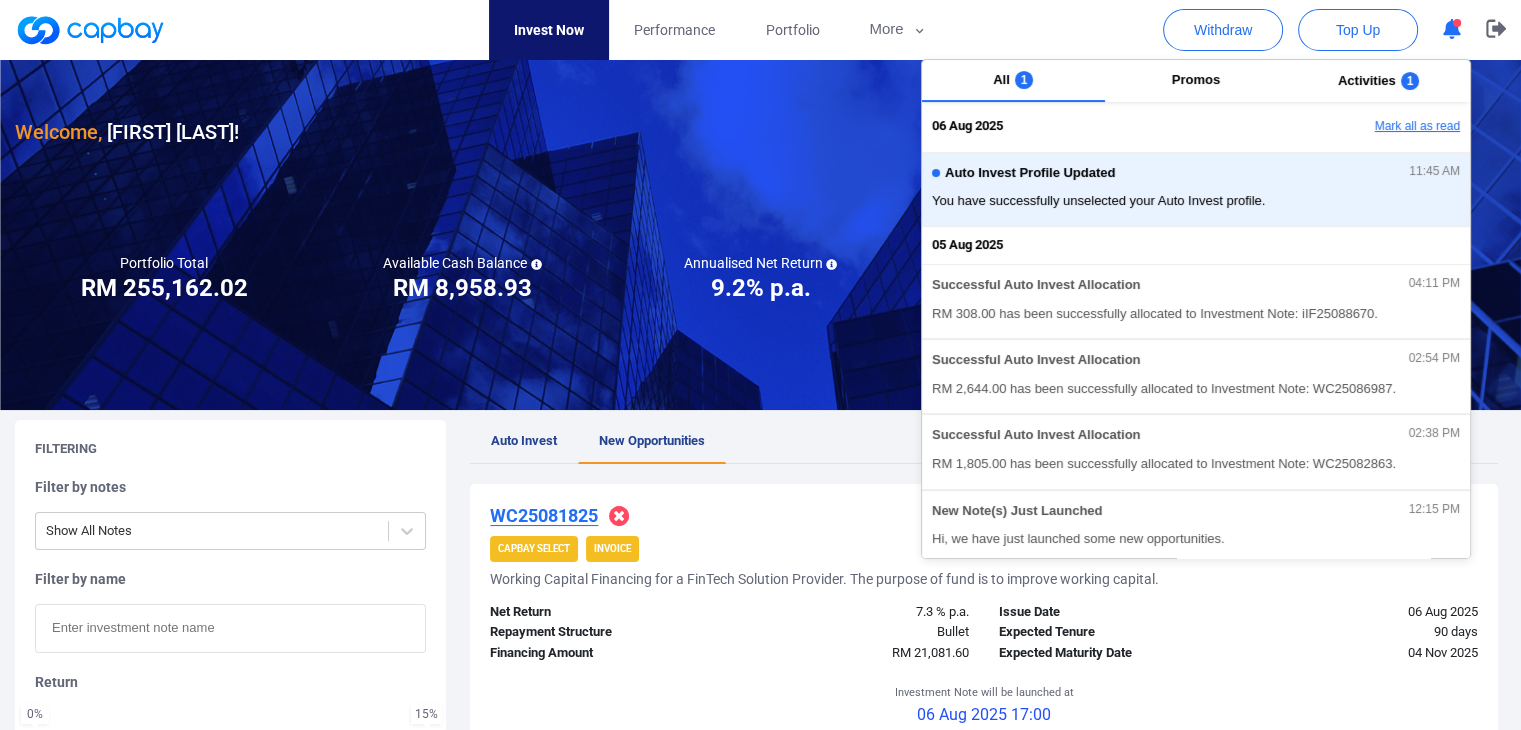 drag, startPoint x: 1396, startPoint y: 133, endPoint x: 1460, endPoint y: 92, distance: 76.00658 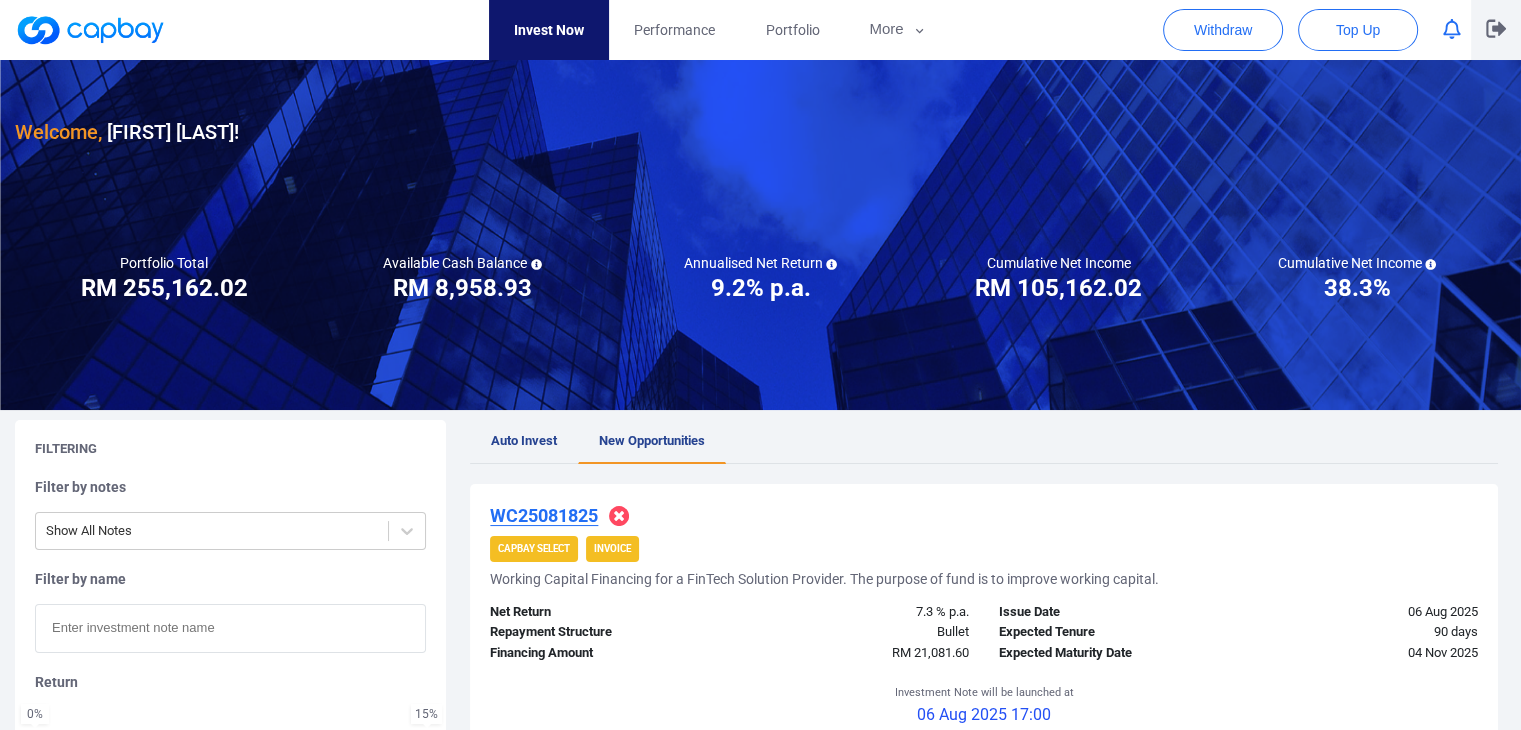 click 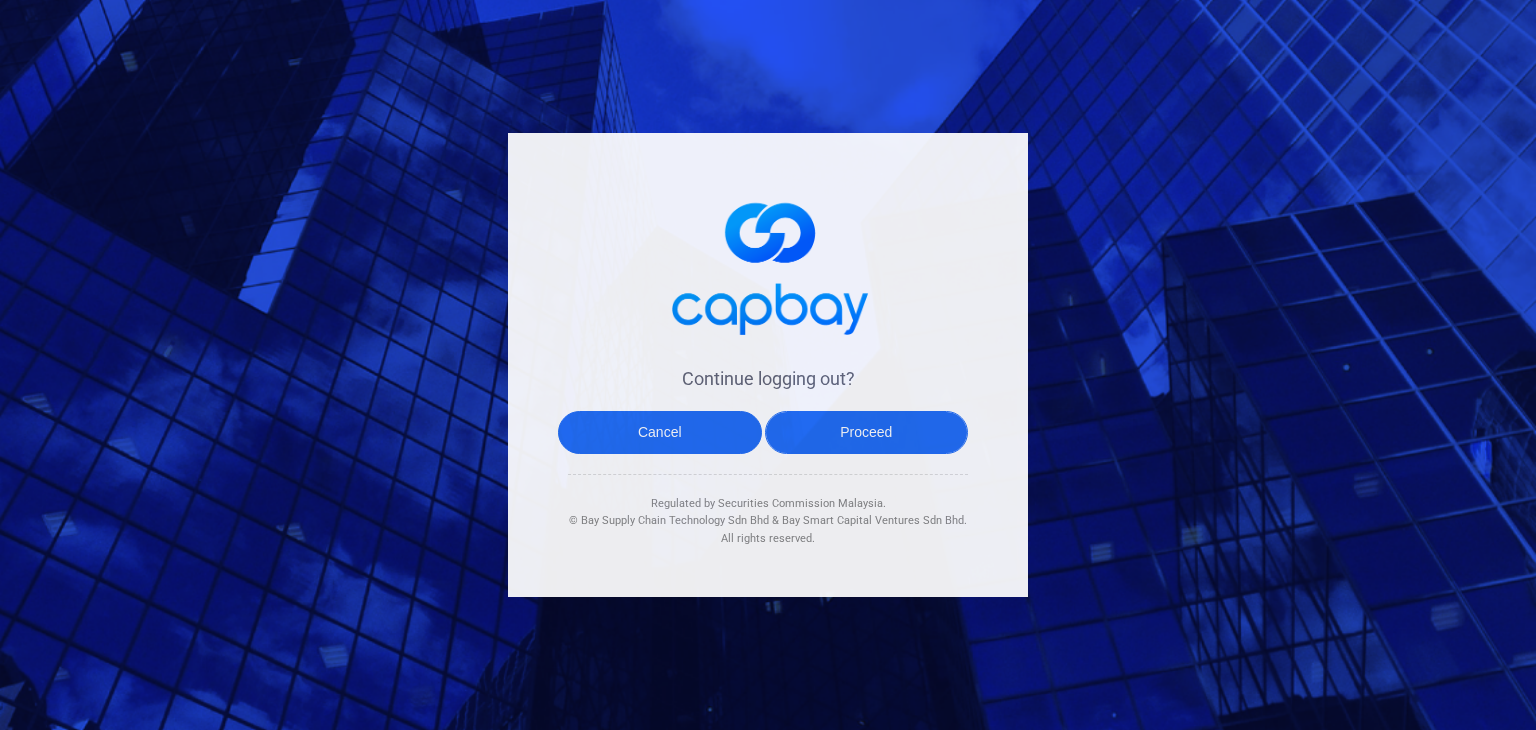 click on "Proceed" at bounding box center [867, 432] 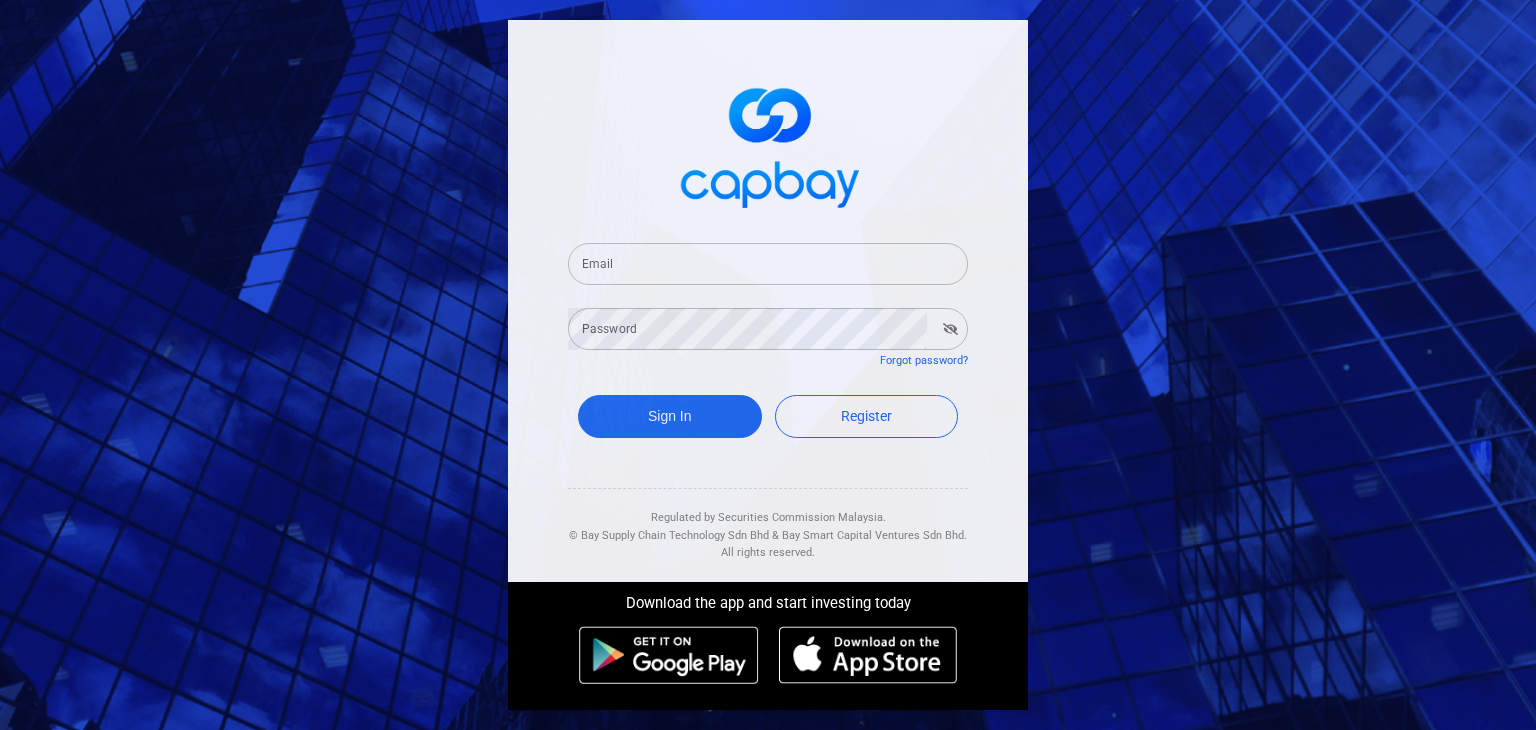 type on "[EMAIL]" 